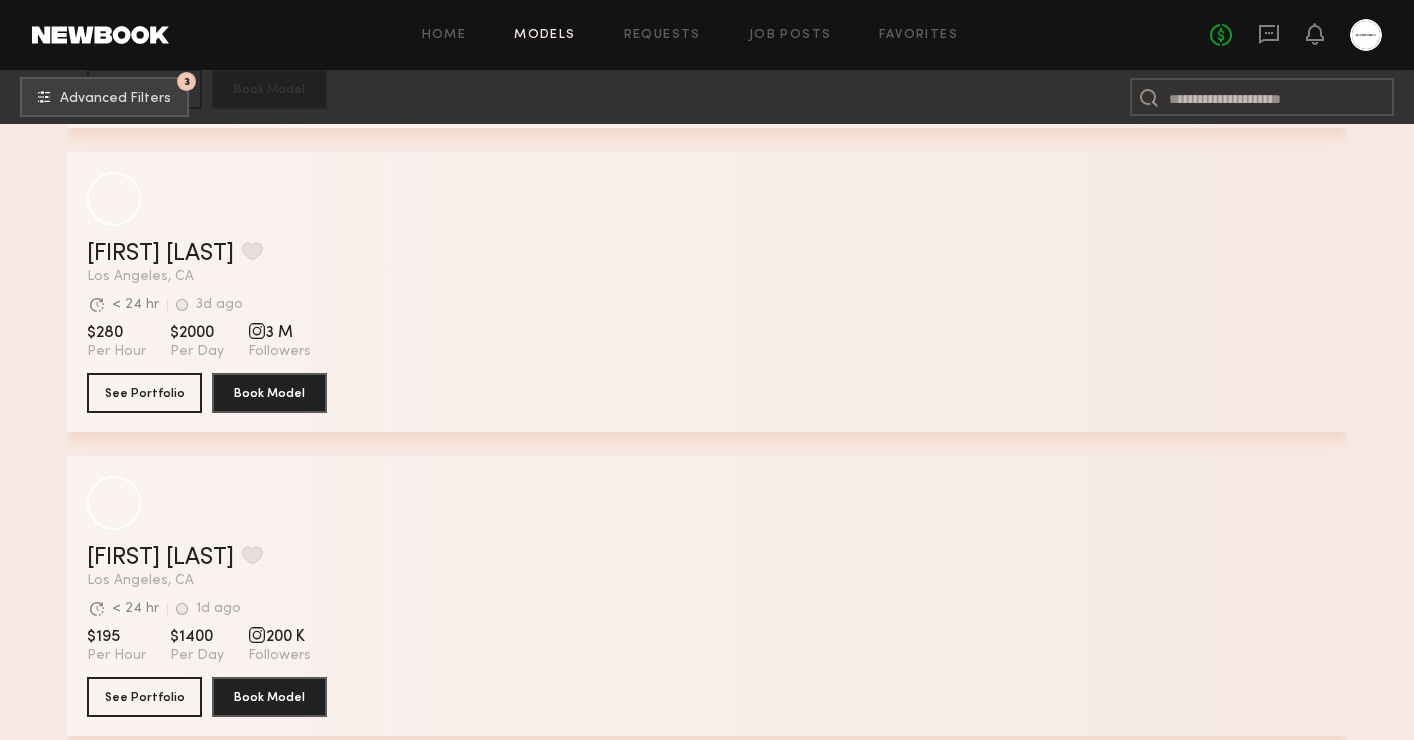scroll, scrollTop: 11561, scrollLeft: 0, axis: vertical 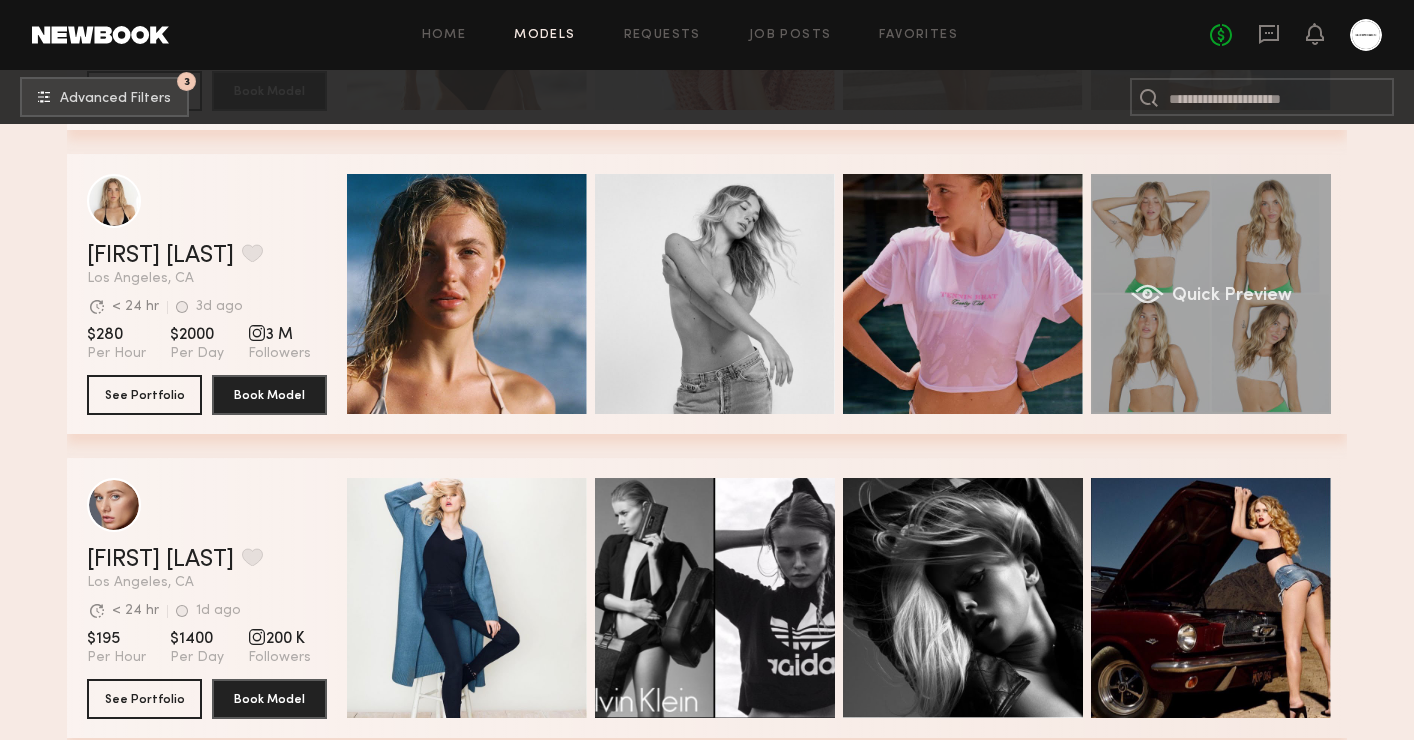 click on "Quick Preview" 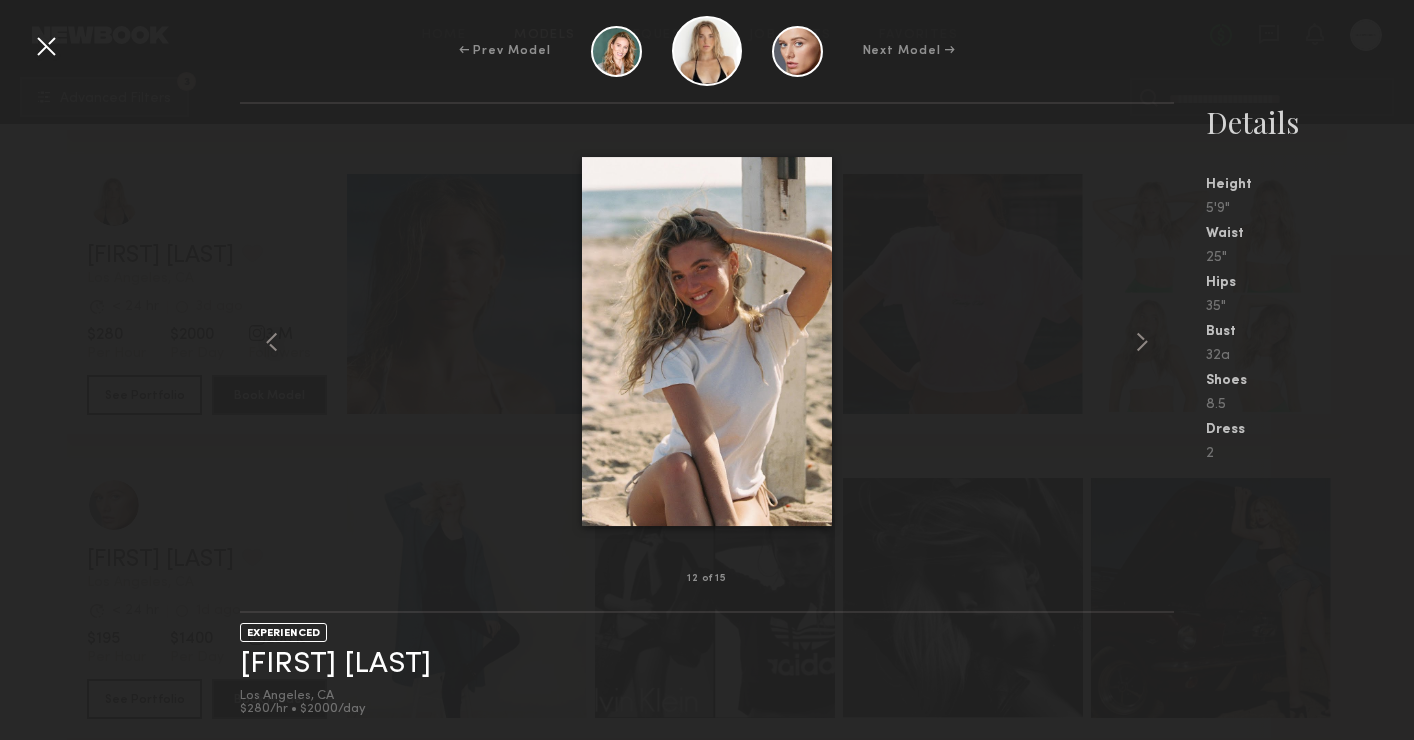 click at bounding box center [46, 46] 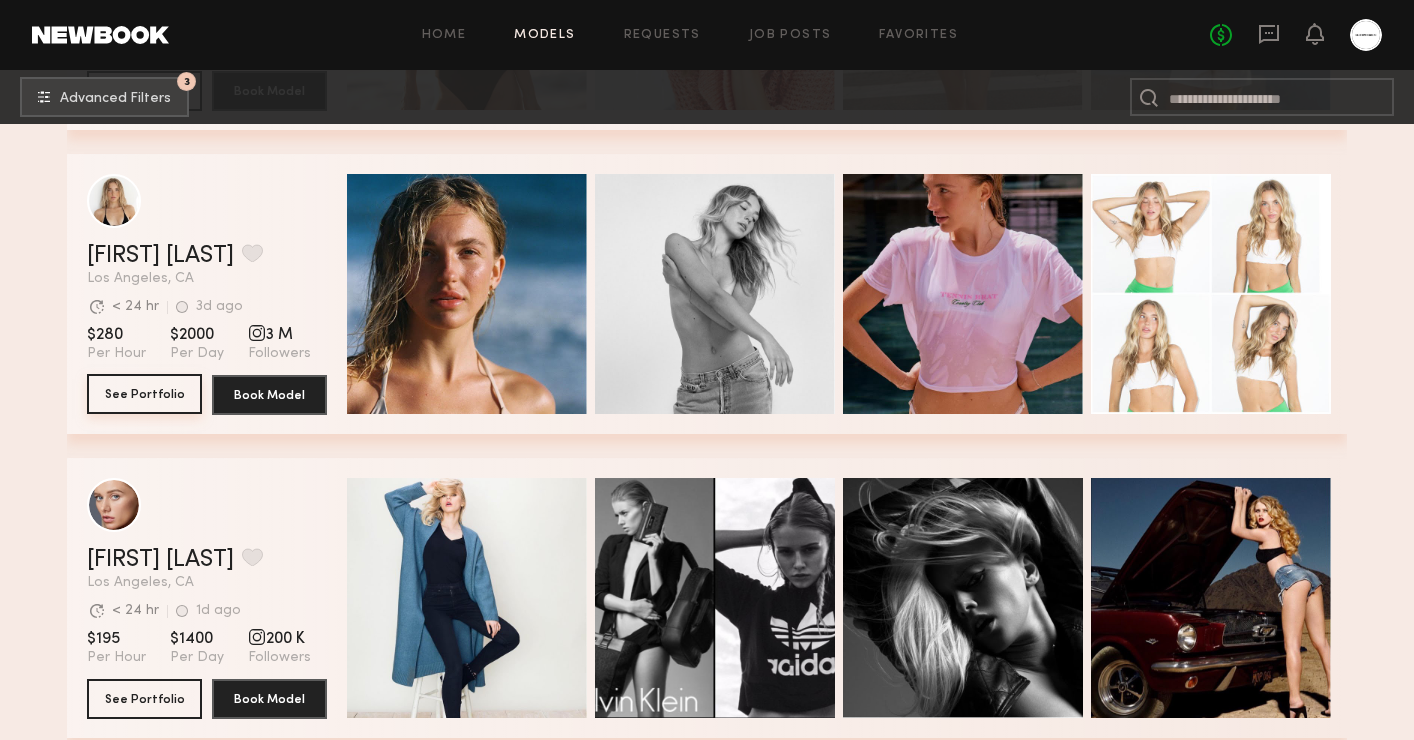 click on "See Portfolio" 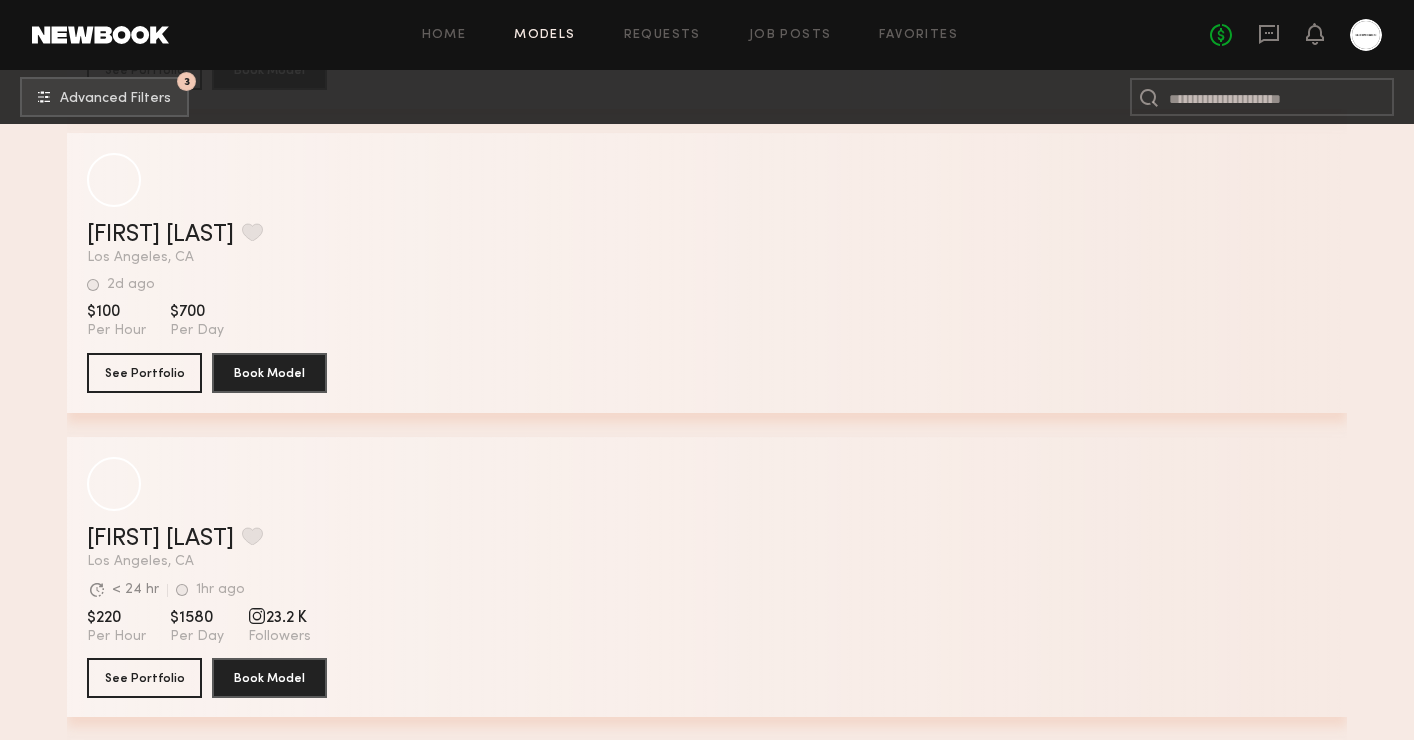 scroll, scrollTop: 19004, scrollLeft: 0, axis: vertical 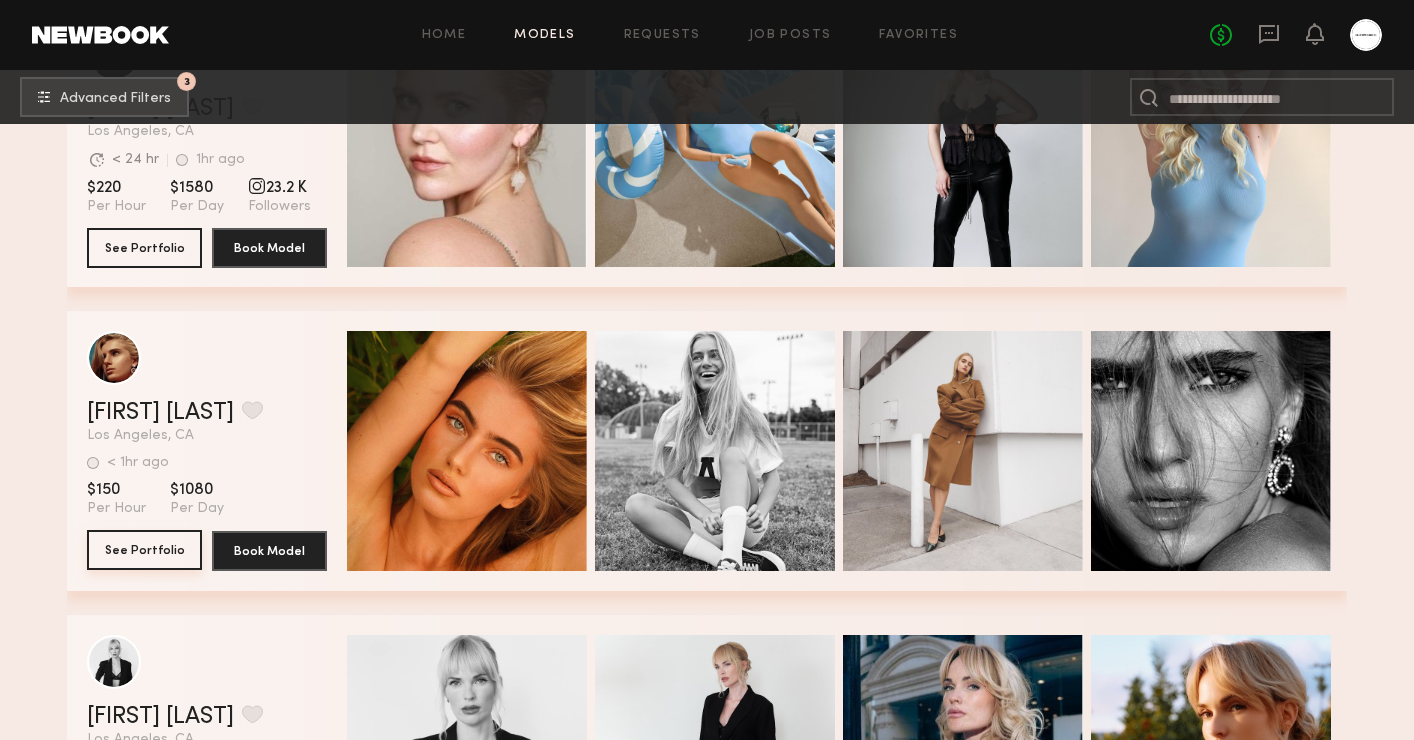 click on "See Portfolio" 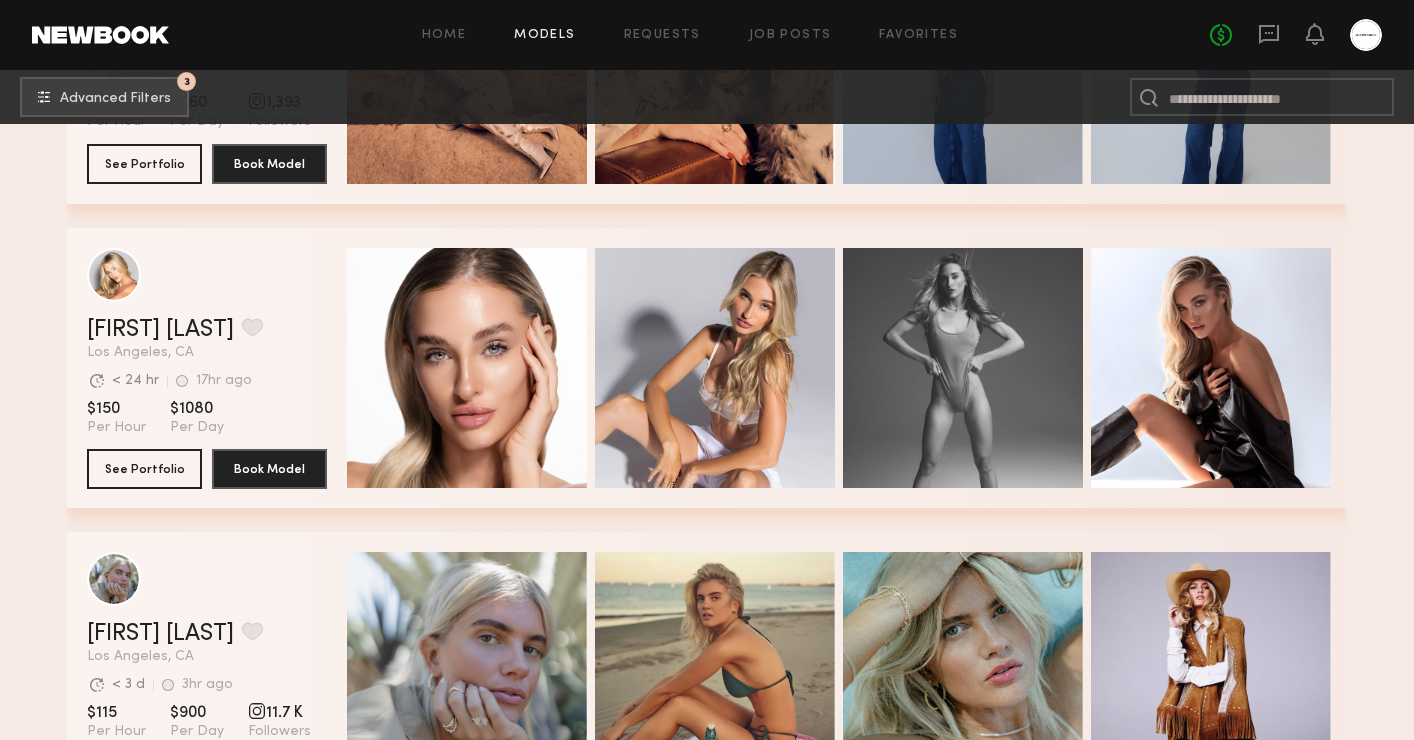 scroll, scrollTop: 21195, scrollLeft: 0, axis: vertical 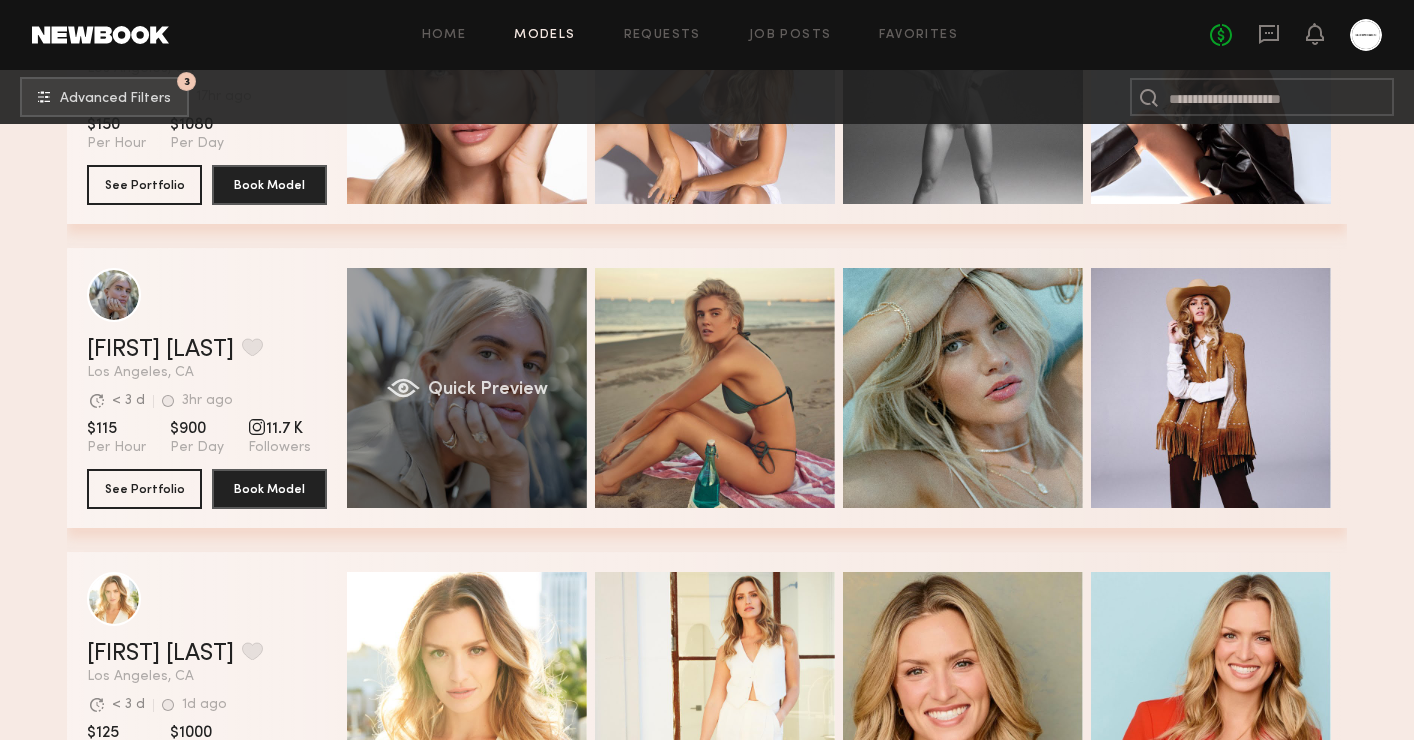 click on "Quick Preview" 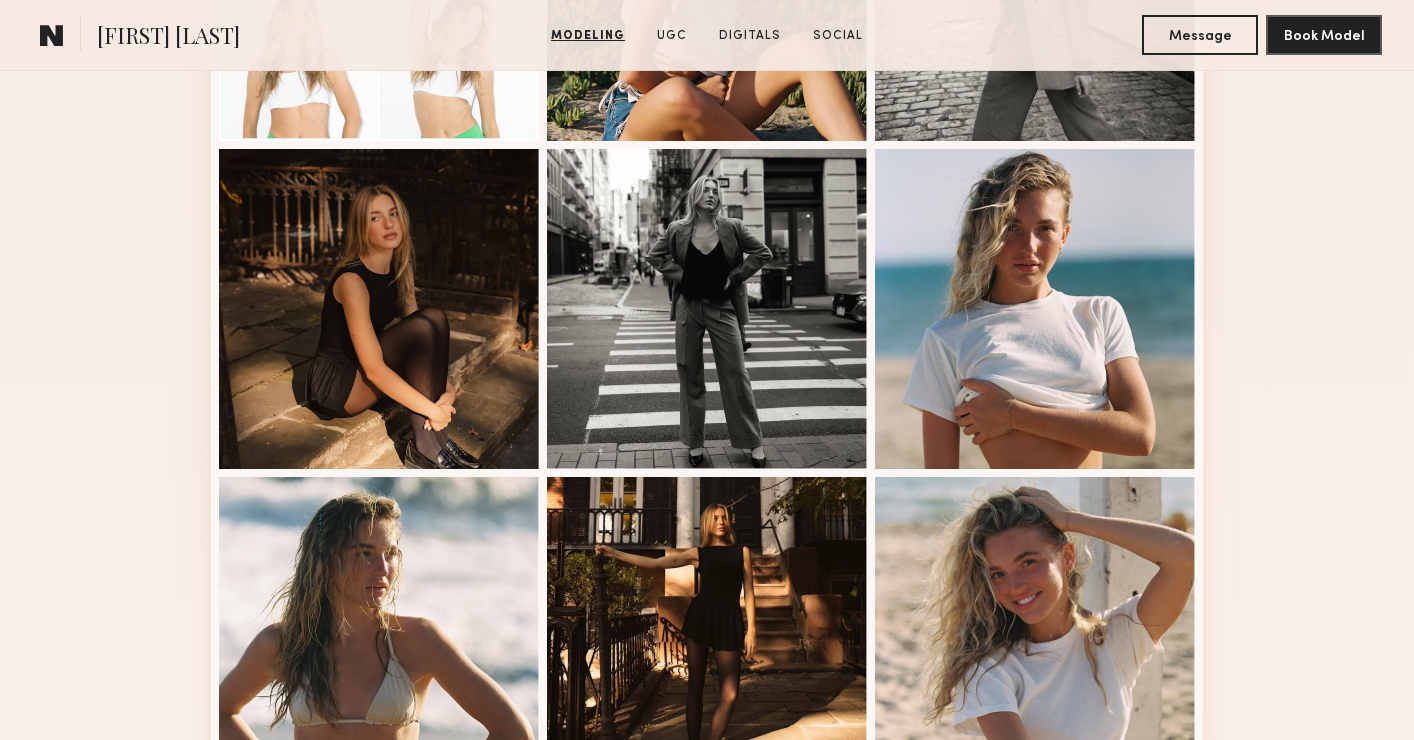 scroll, scrollTop: 1104, scrollLeft: 0, axis: vertical 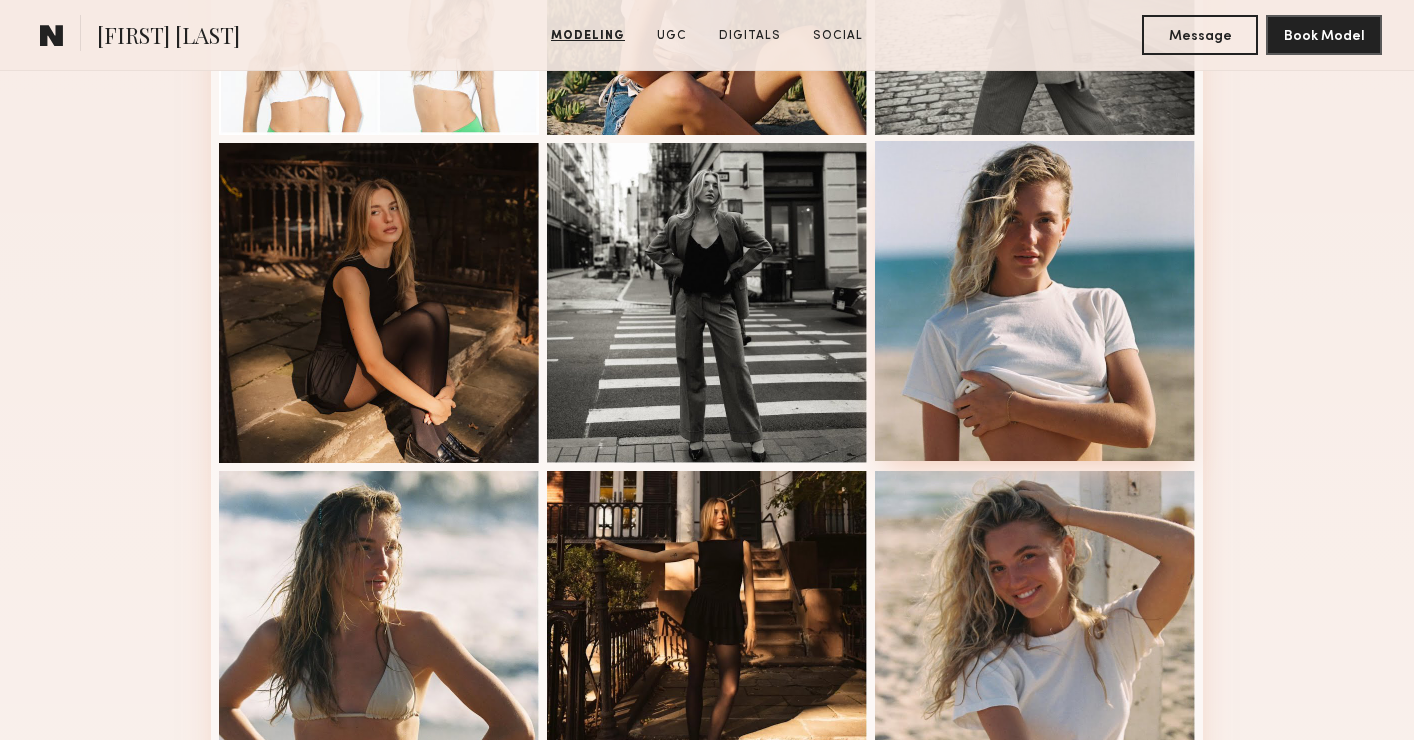 click at bounding box center [1035, 301] 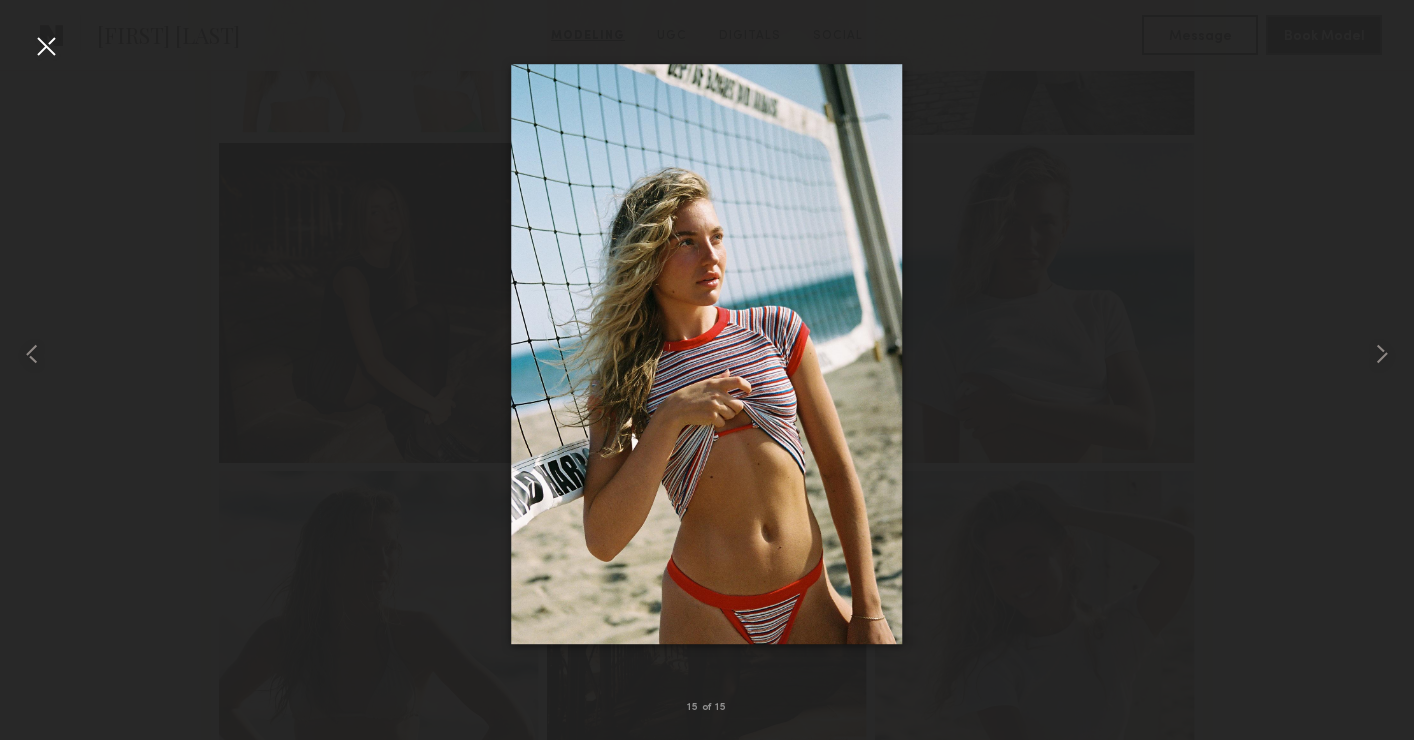 click at bounding box center (46, 46) 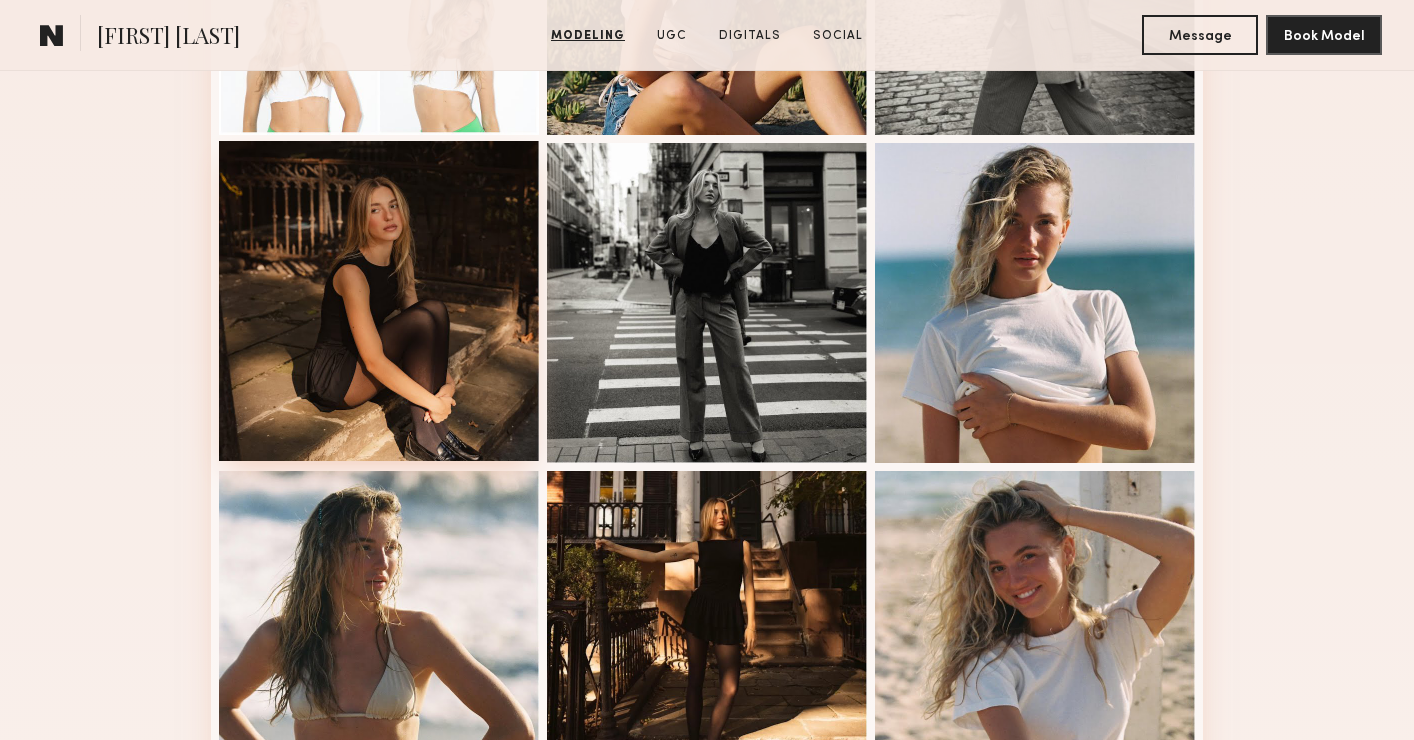 scroll, scrollTop: 0, scrollLeft: 0, axis: both 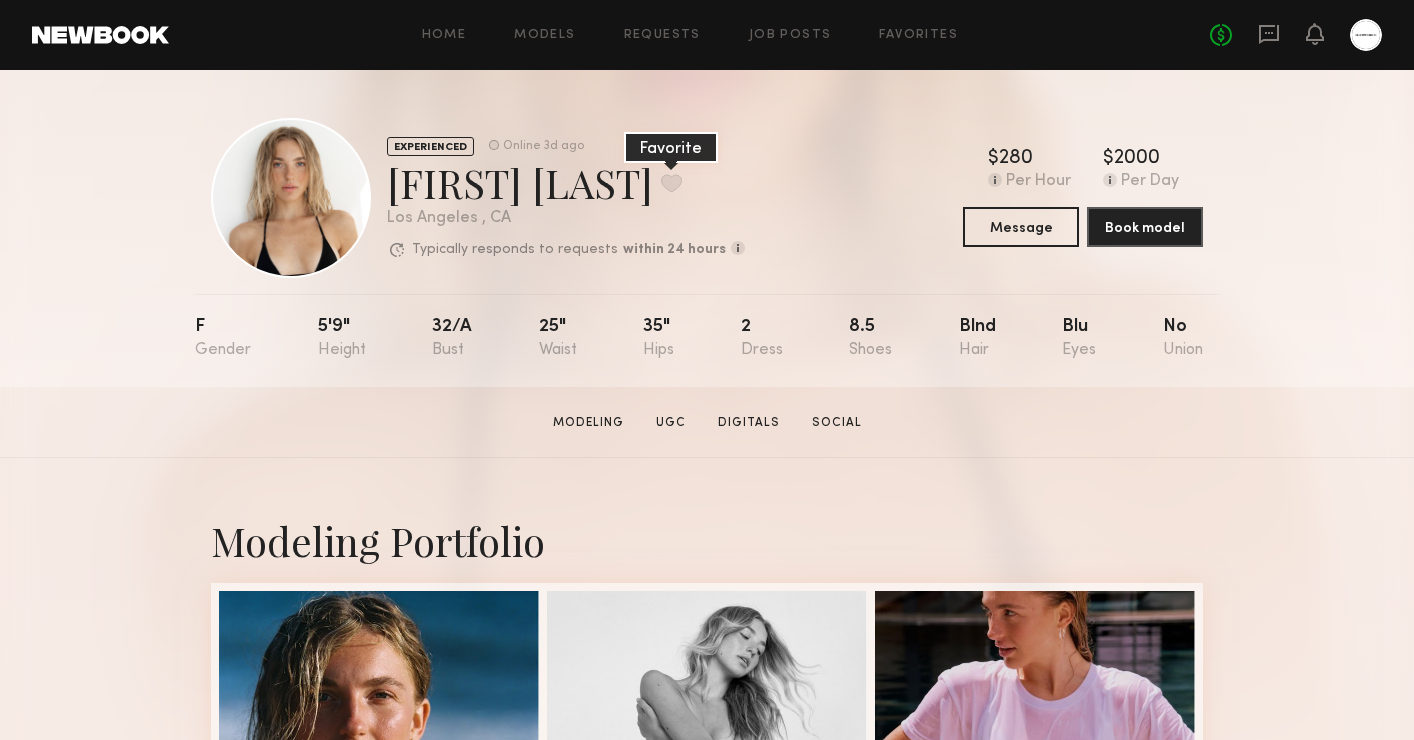 click 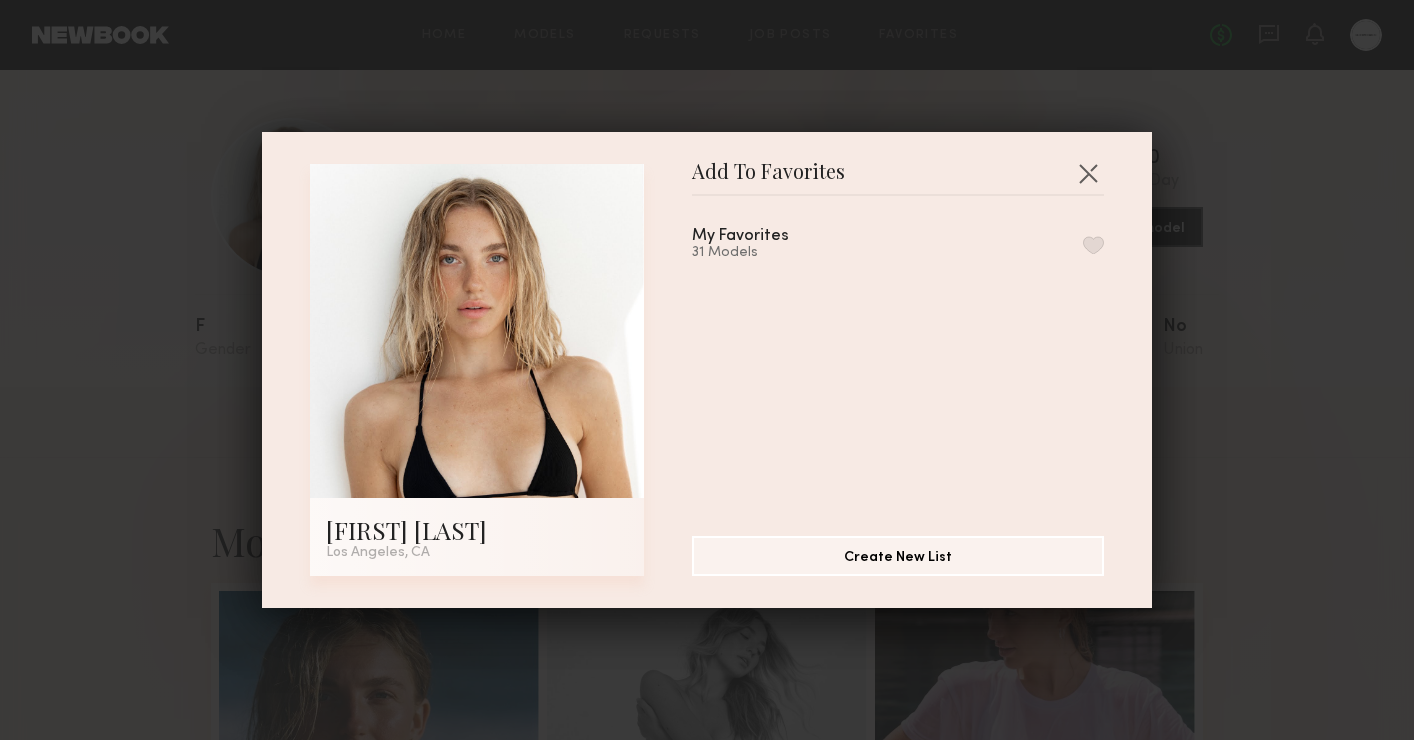 click at bounding box center (1093, 245) 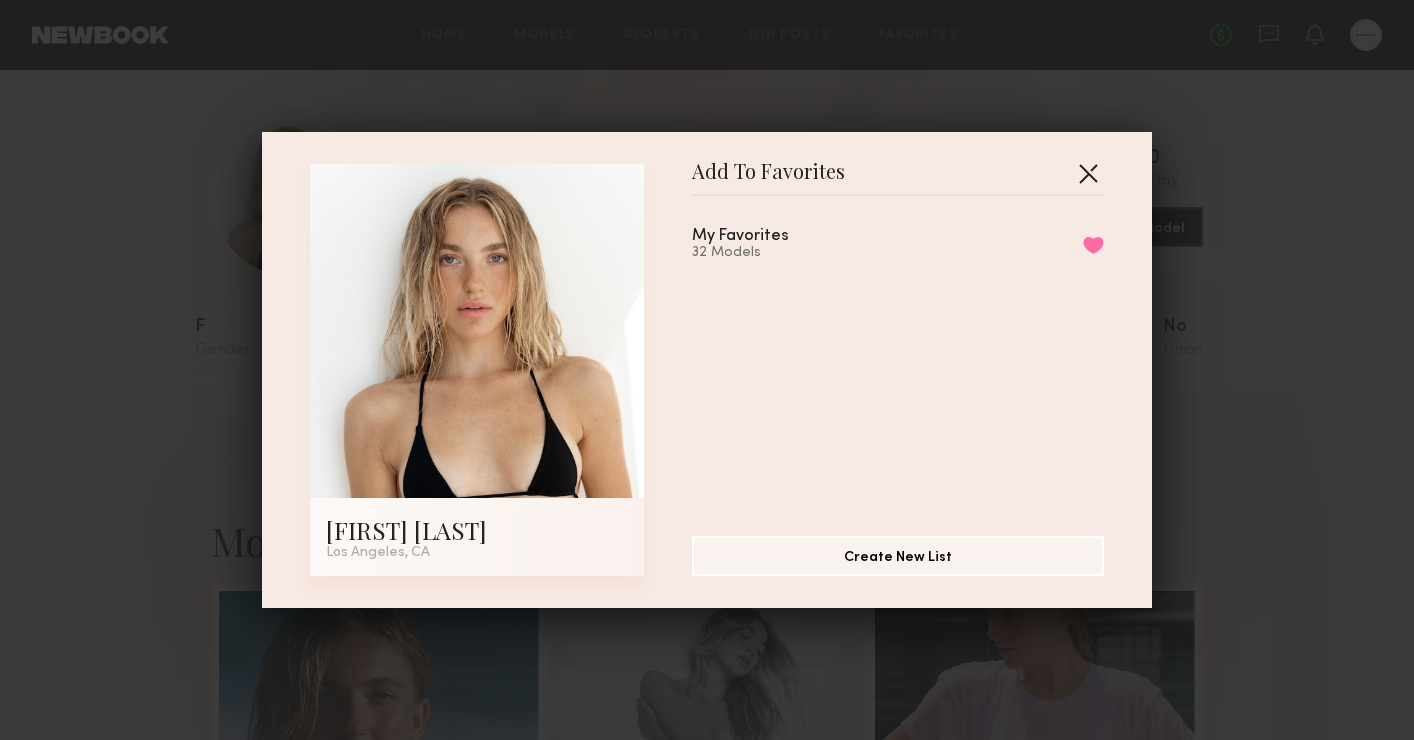 click at bounding box center [1088, 173] 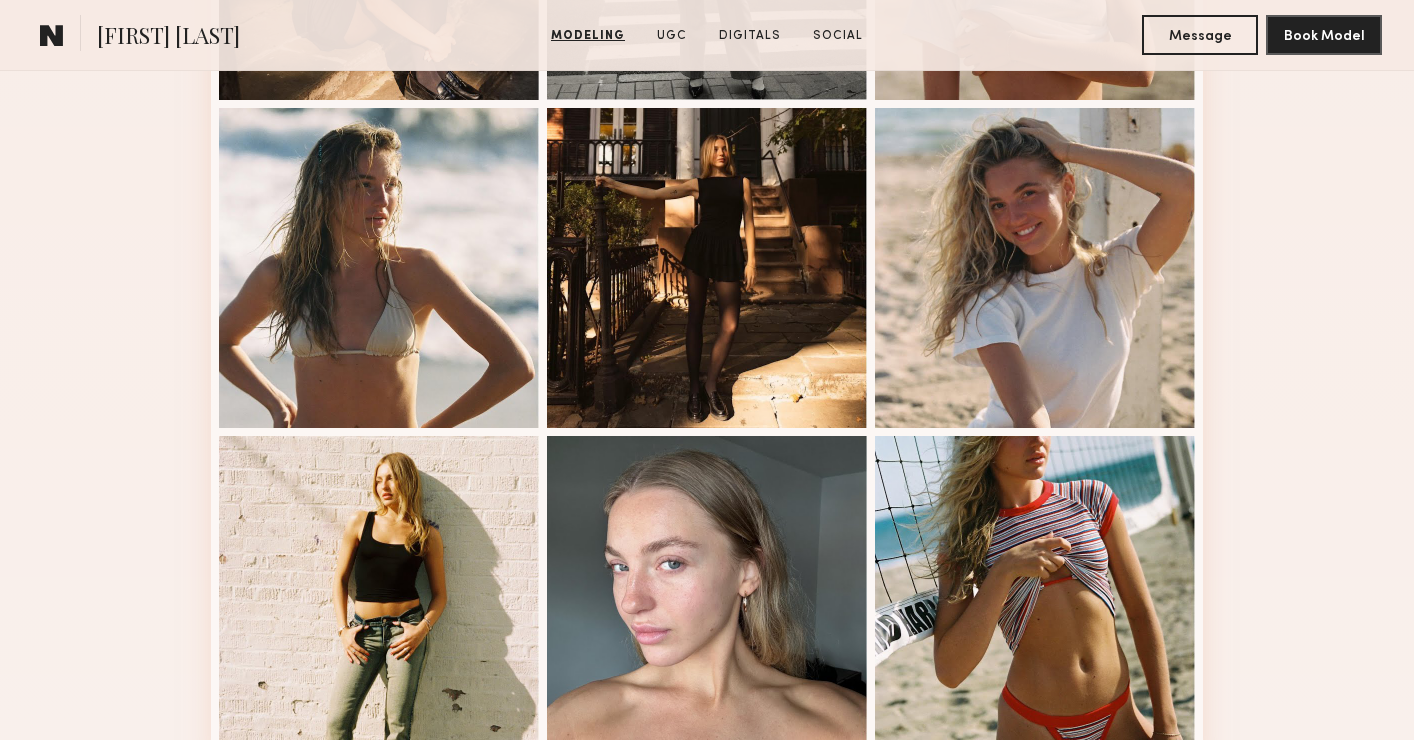 scroll, scrollTop: 1700, scrollLeft: 0, axis: vertical 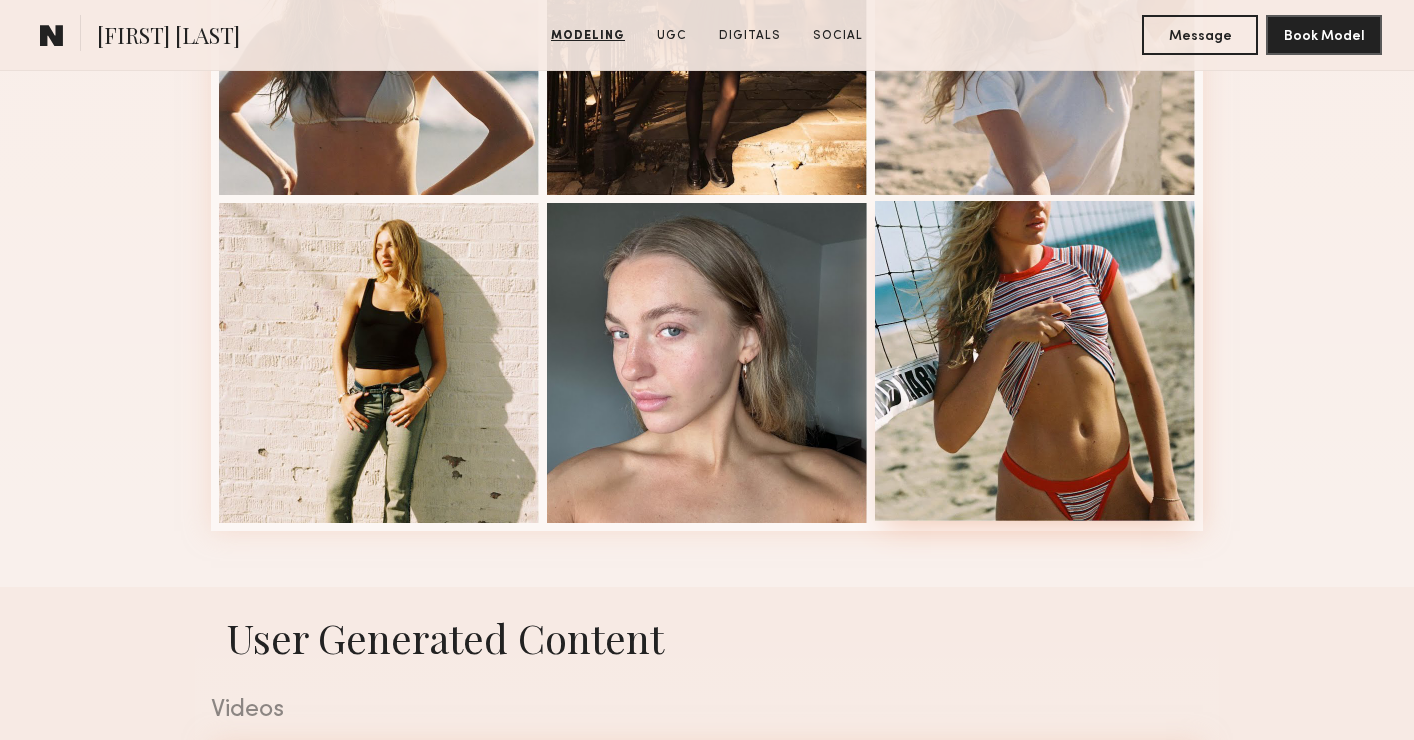 click at bounding box center (1035, 361) 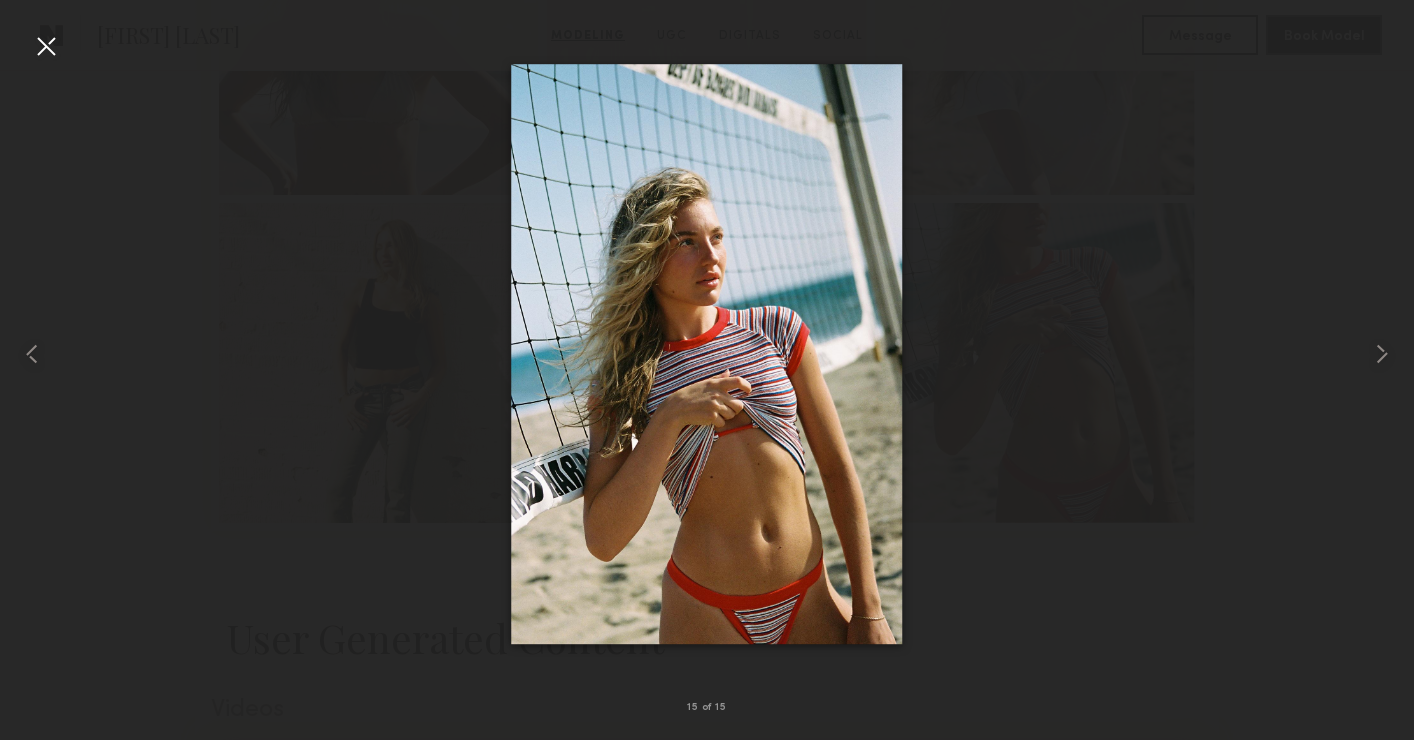 click at bounding box center [46, 46] 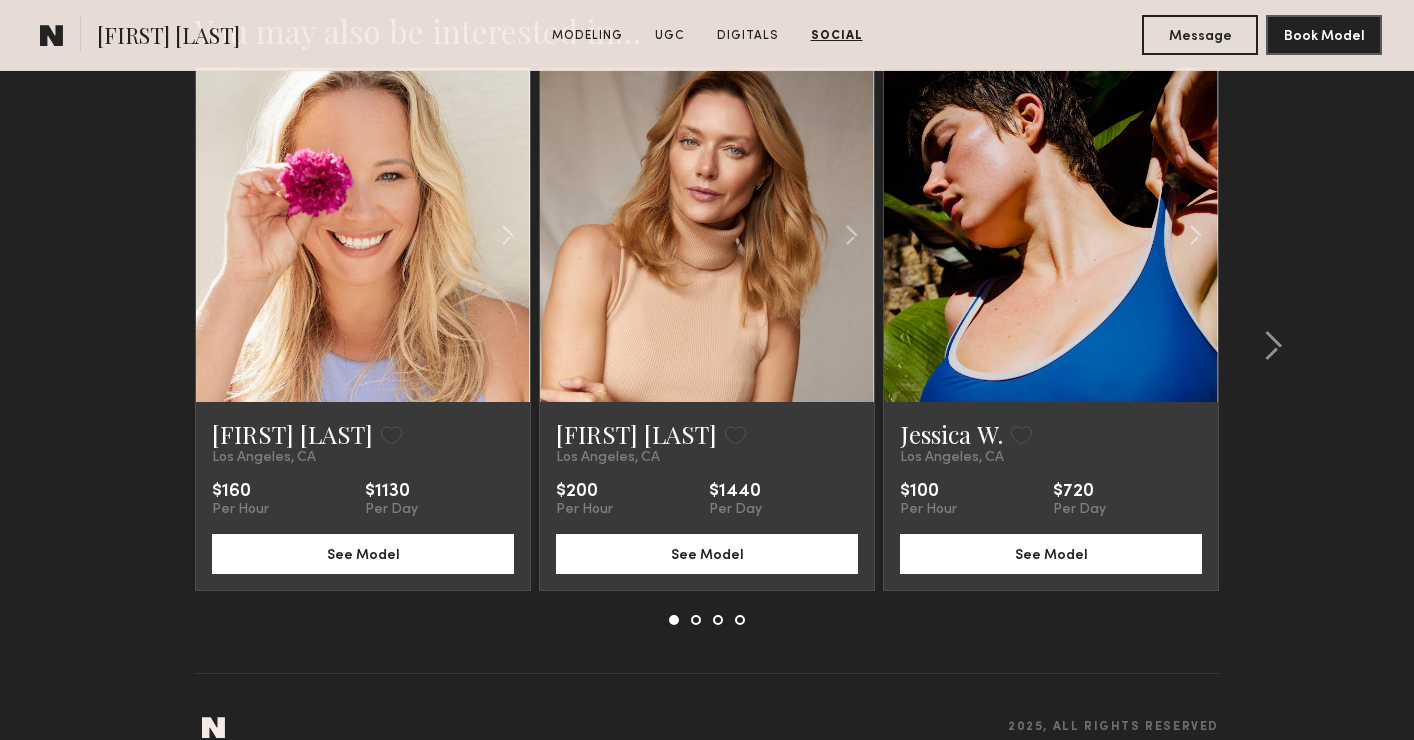scroll, scrollTop: 4936, scrollLeft: 0, axis: vertical 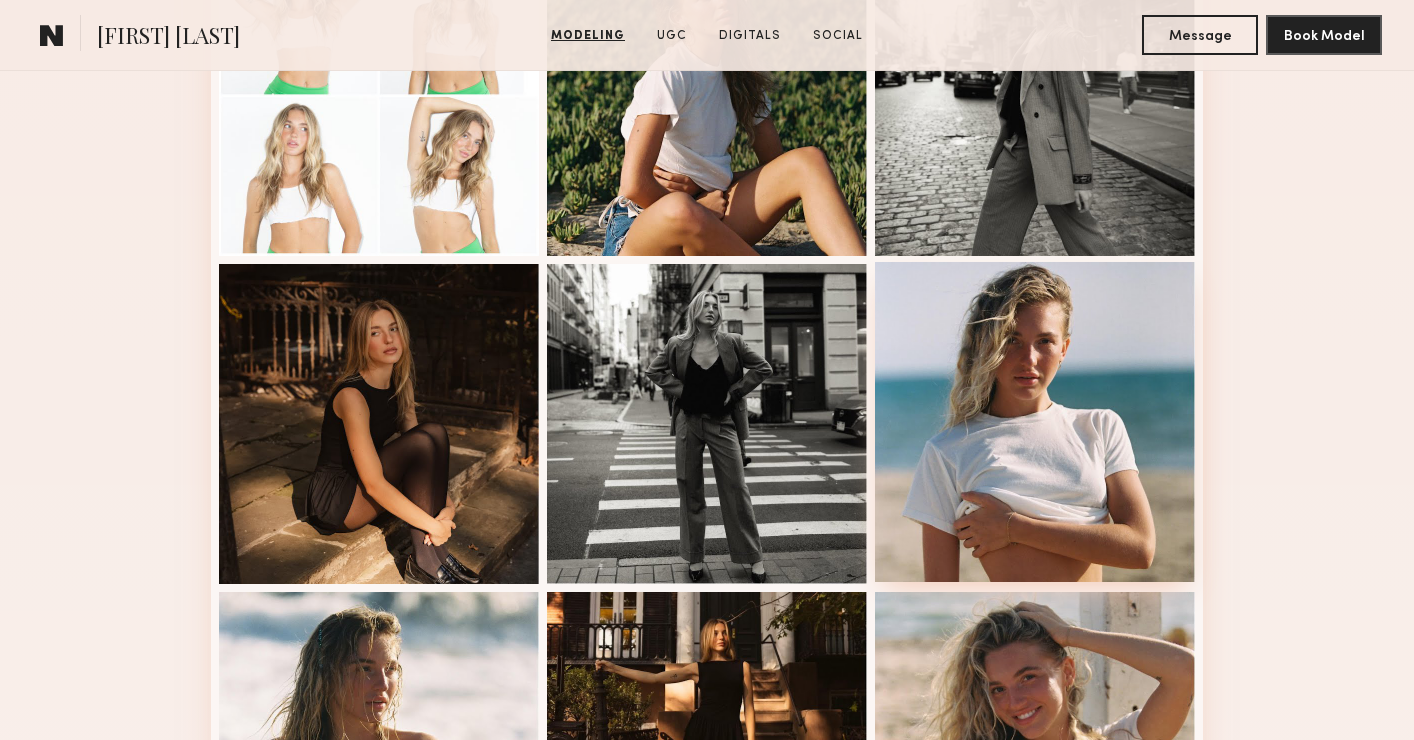 click at bounding box center (1035, 422) 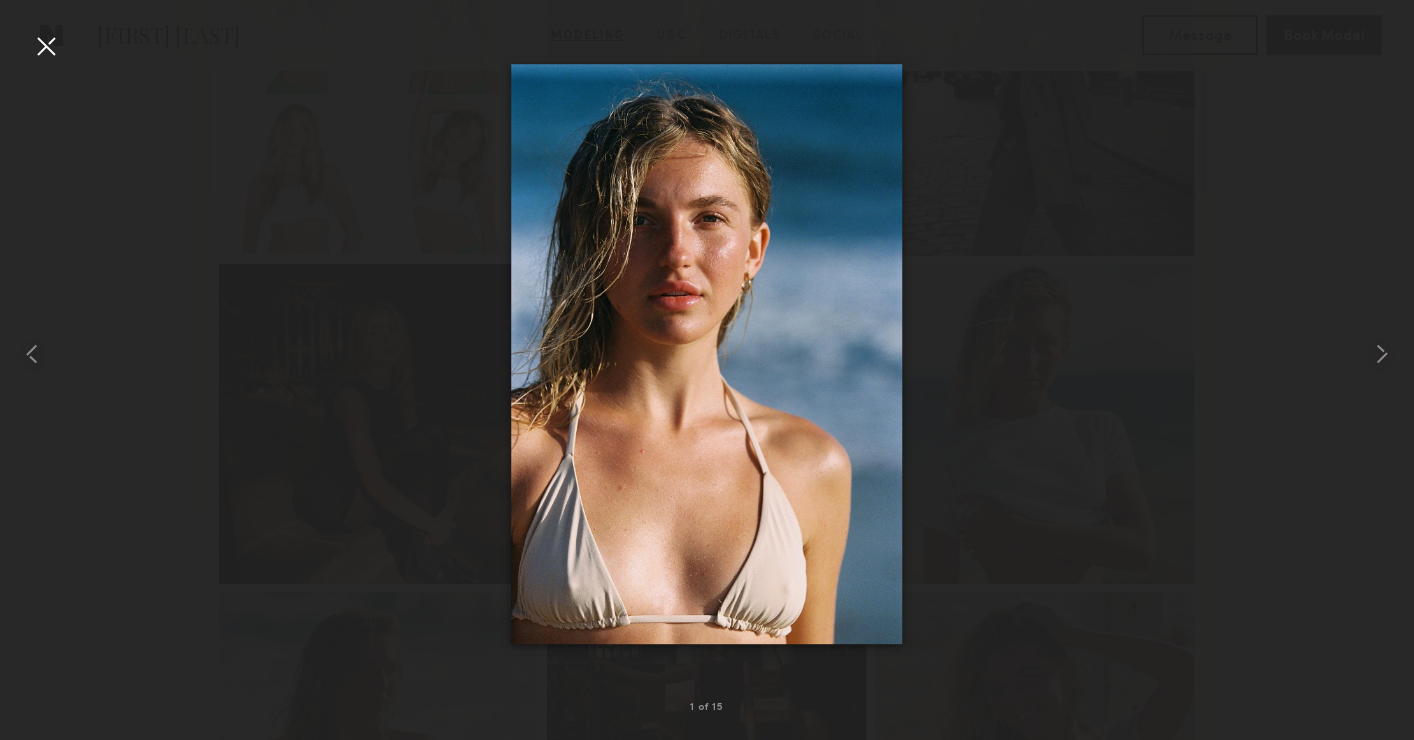 click at bounding box center [46, 46] 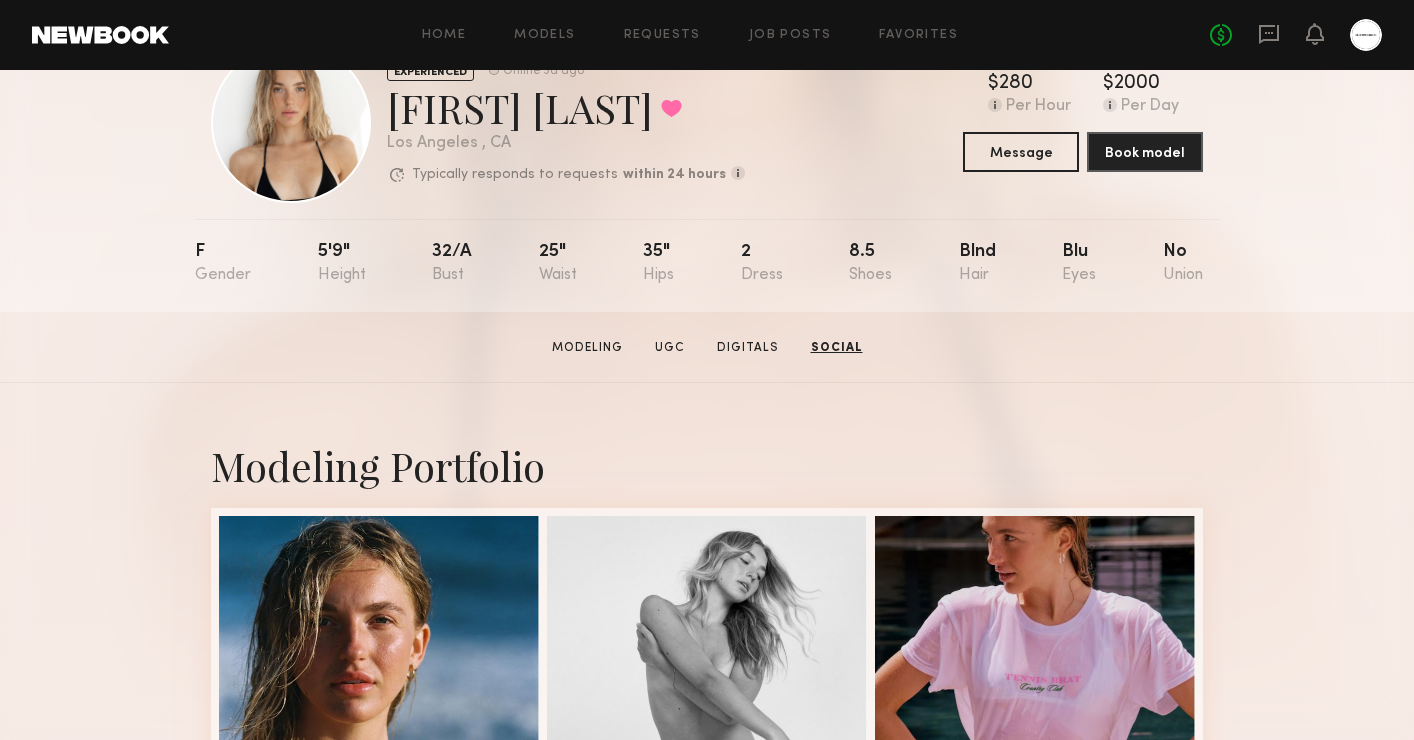scroll, scrollTop: 0, scrollLeft: 0, axis: both 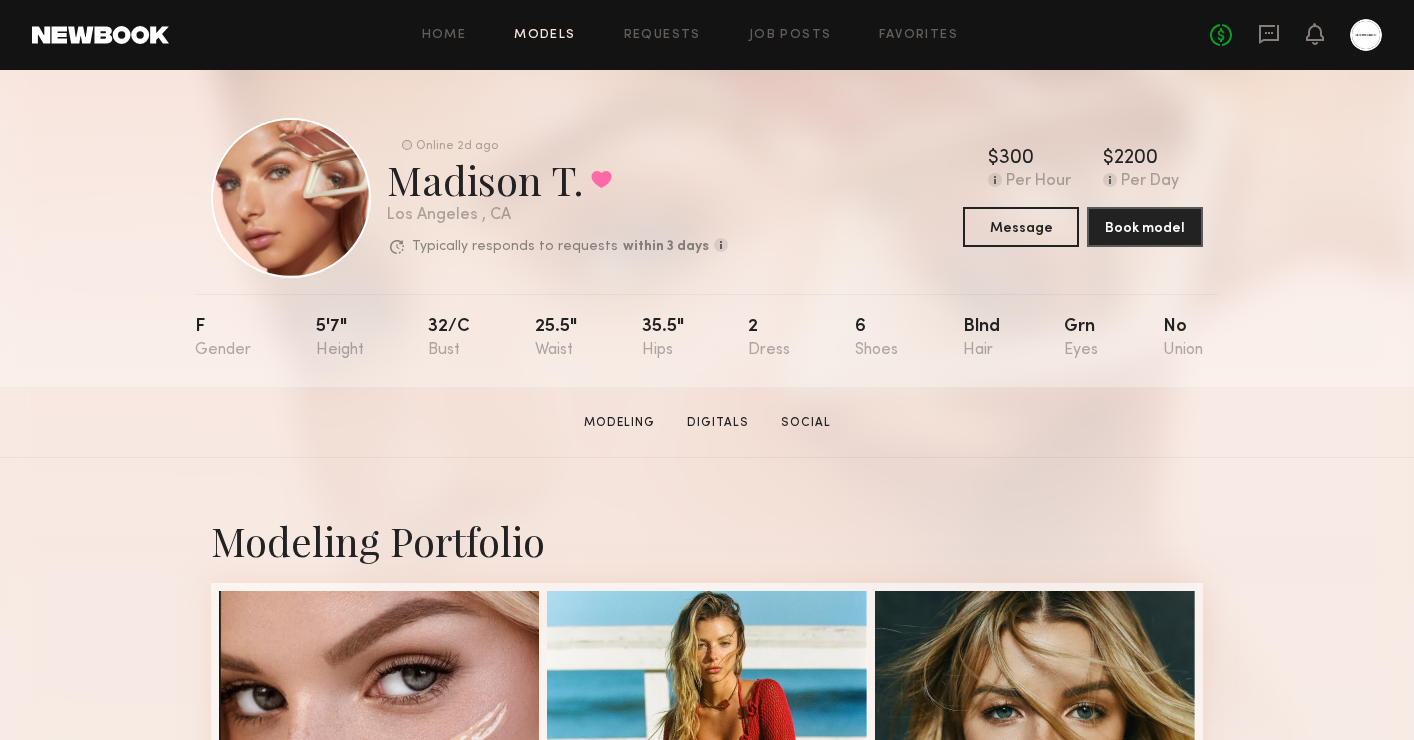 click on "Models" 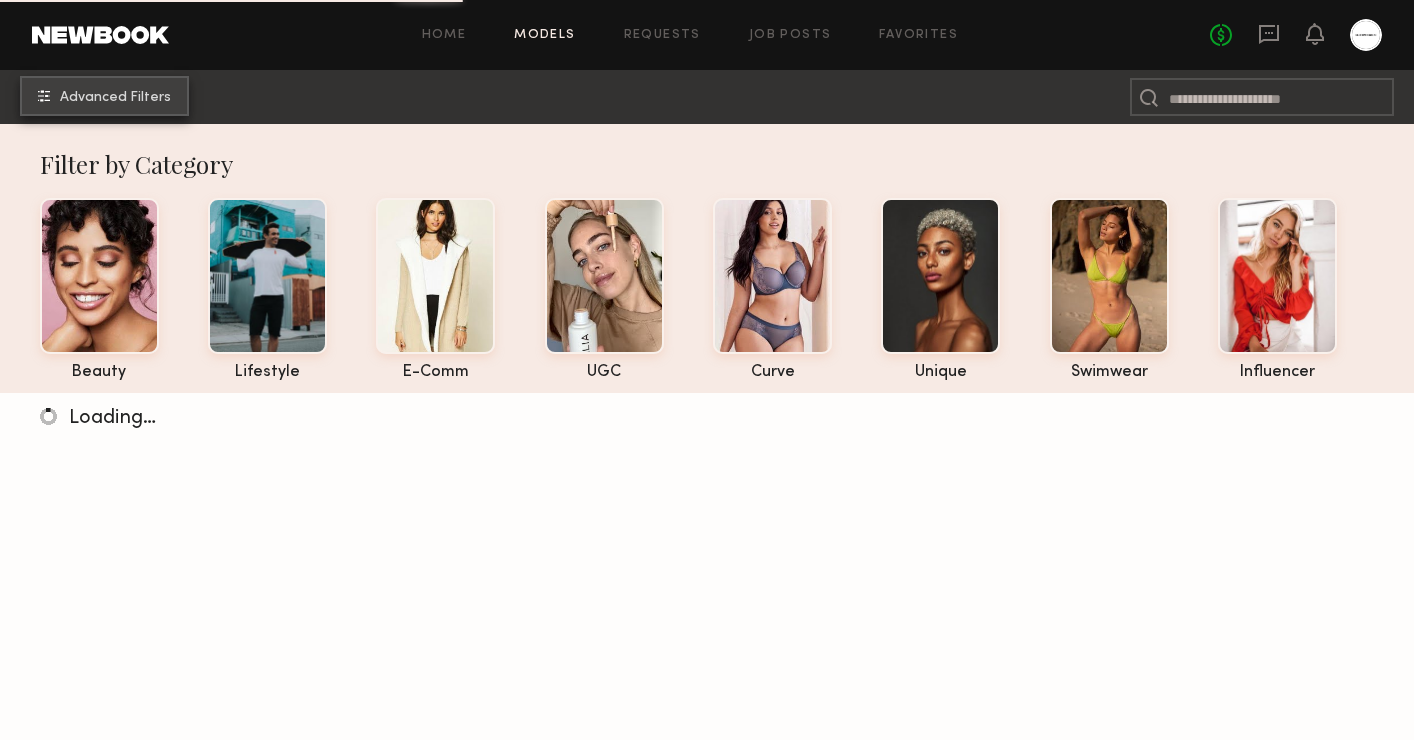 click on "Advanced Filters" 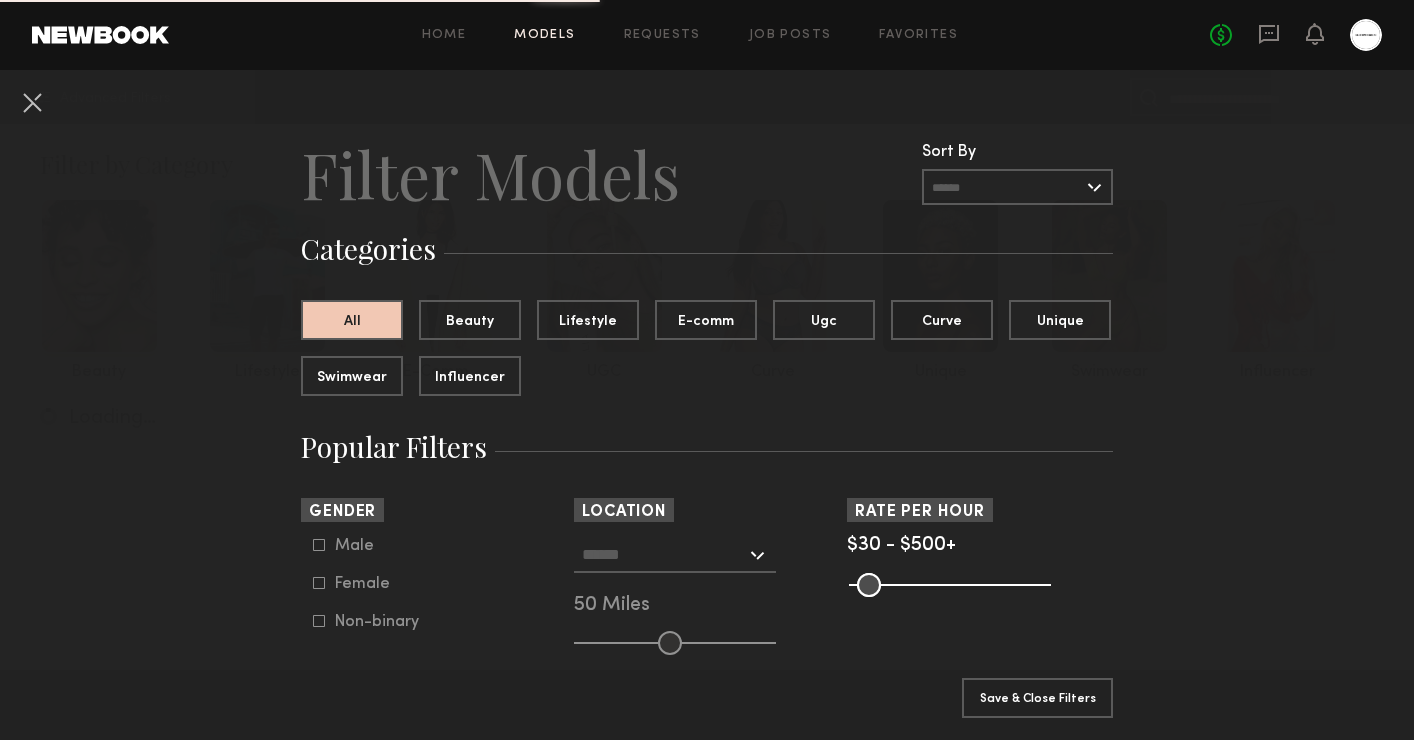 click on "Male   Female   Non-binary" 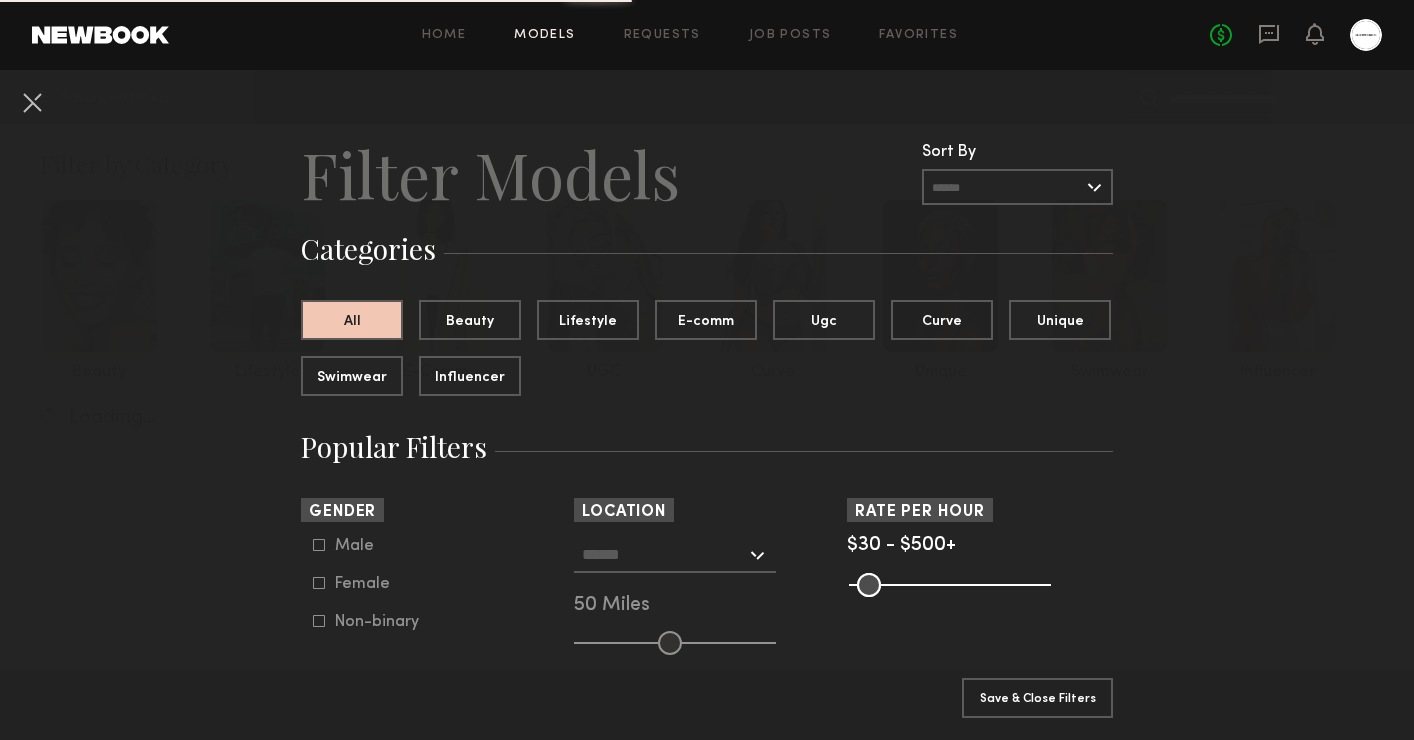 click on "Male   Female   Non-binary" 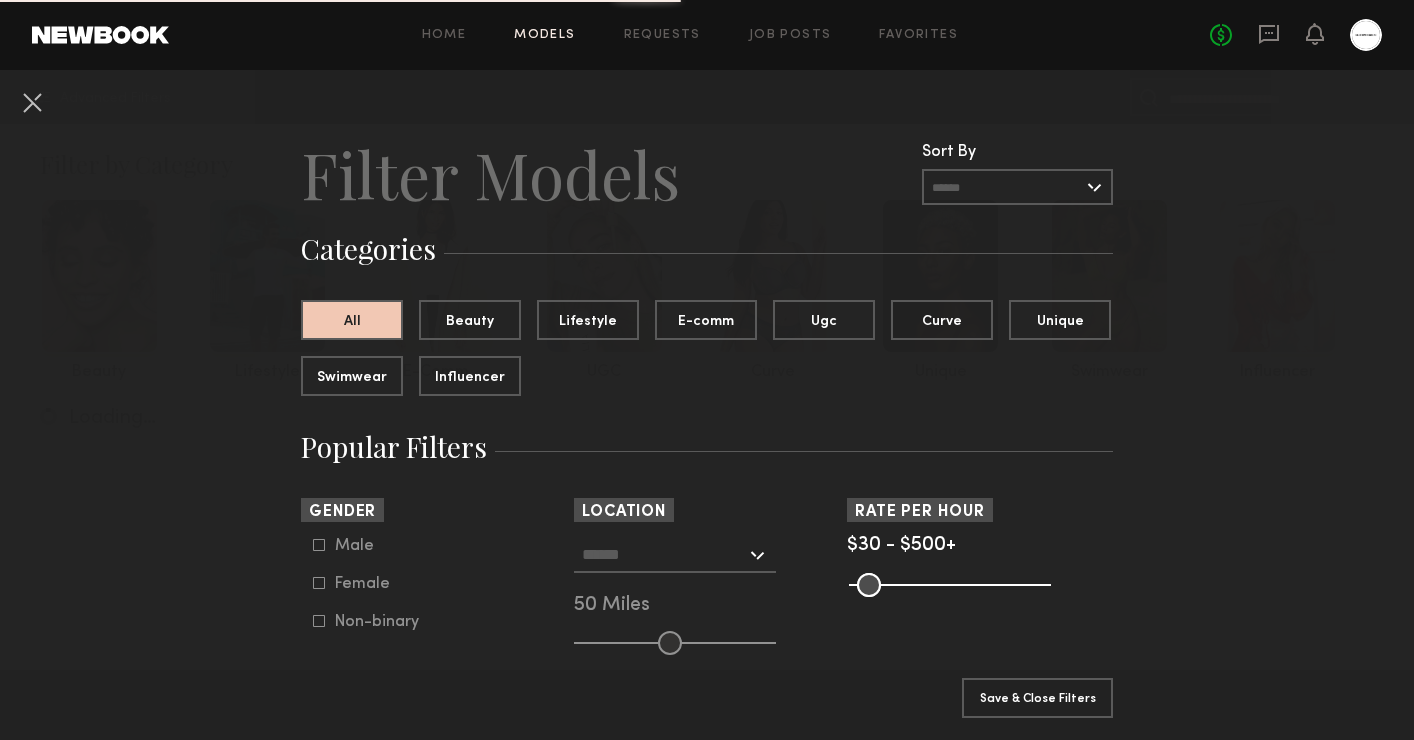 click on "Female" 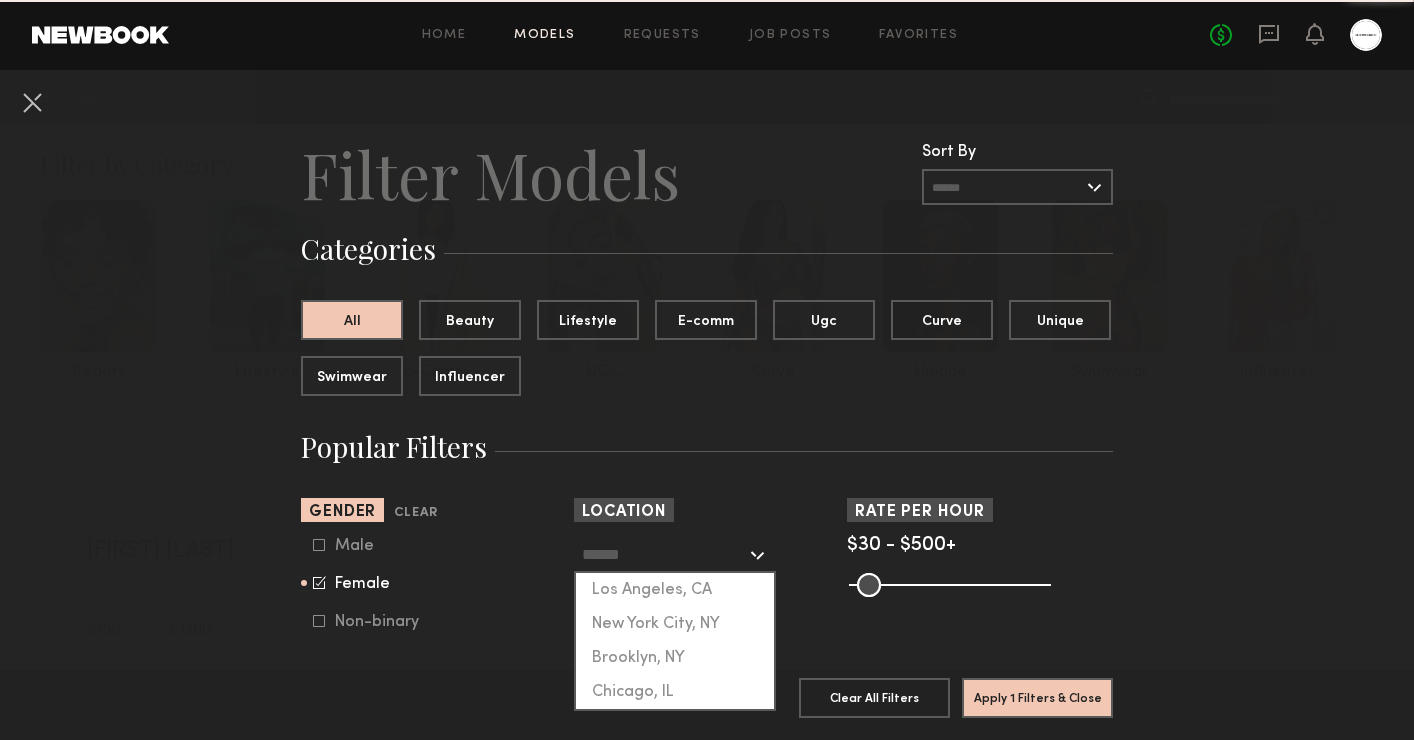 click 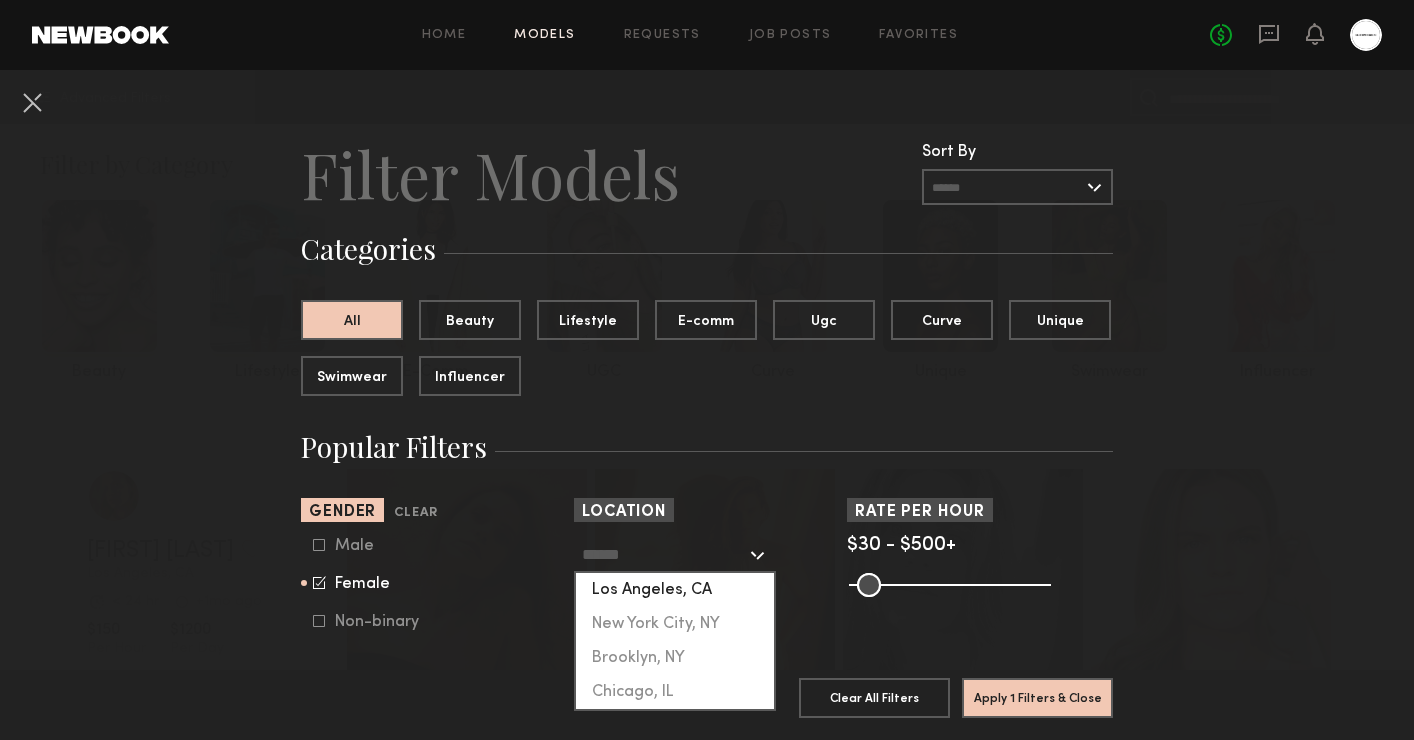 click on "Los Angeles, CA" 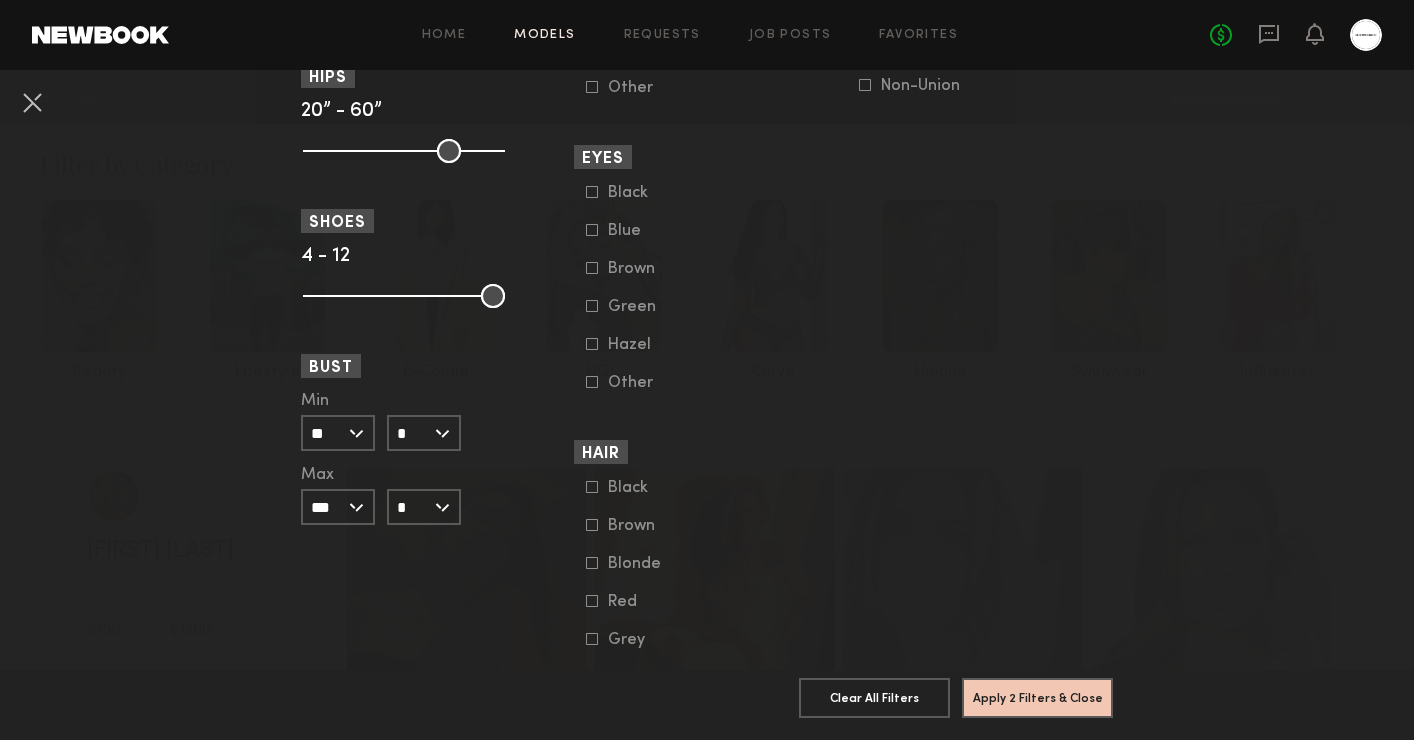 scroll, scrollTop: 1402, scrollLeft: 0, axis: vertical 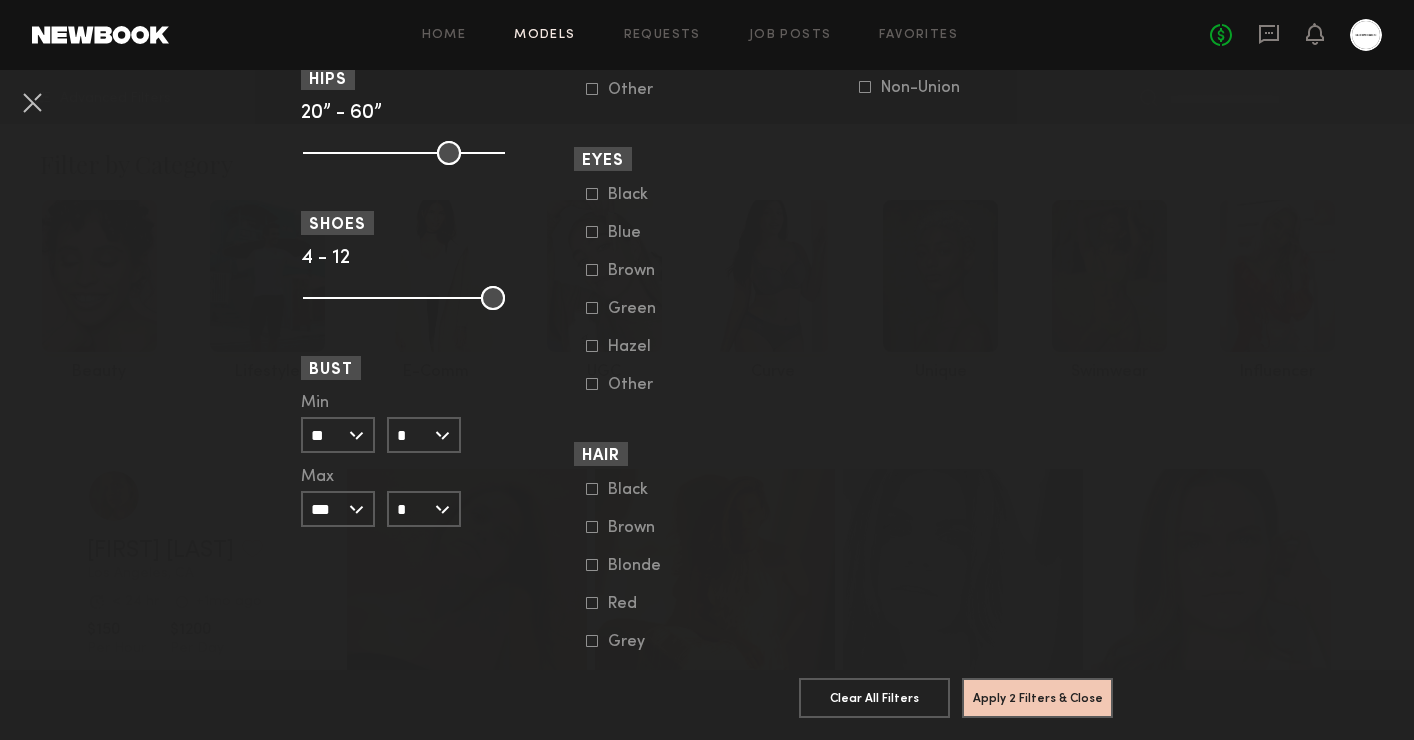 click 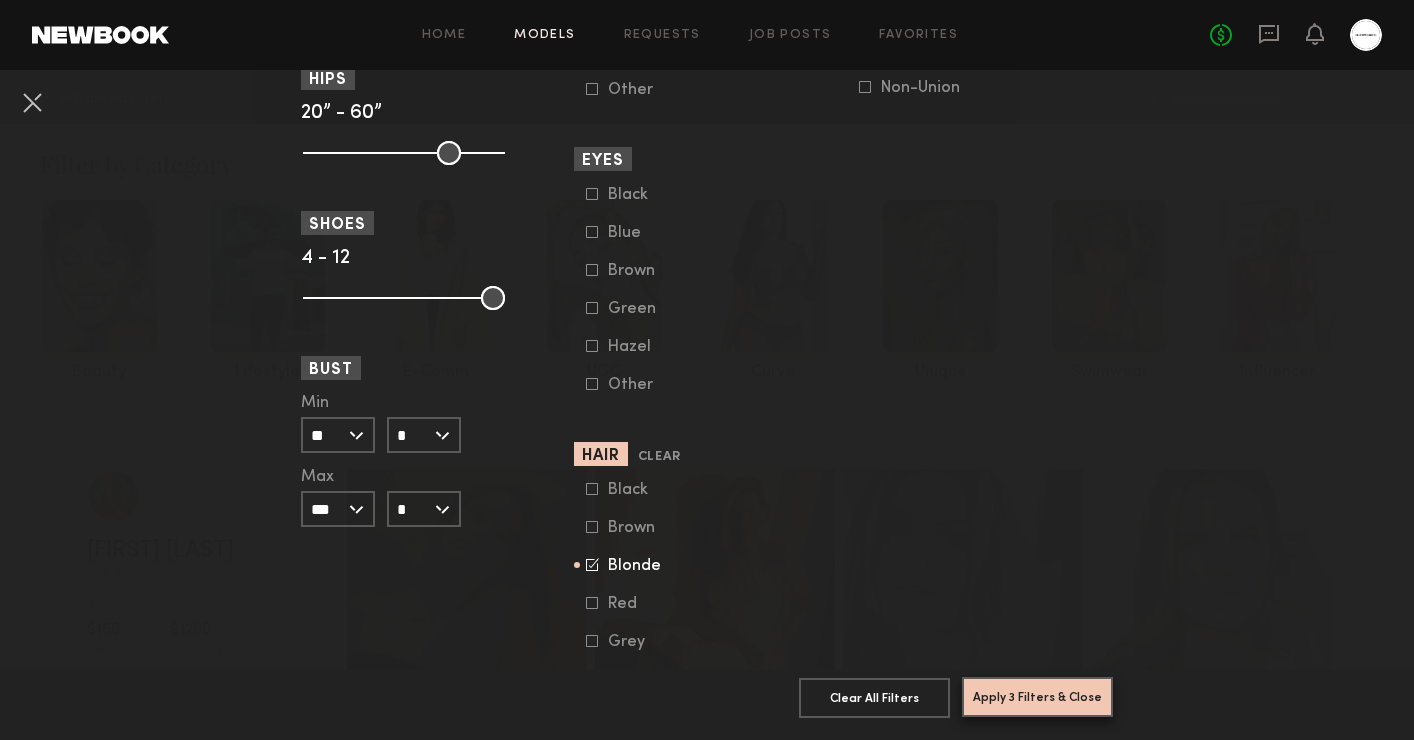 click on "Apply 3 Filters & Close" 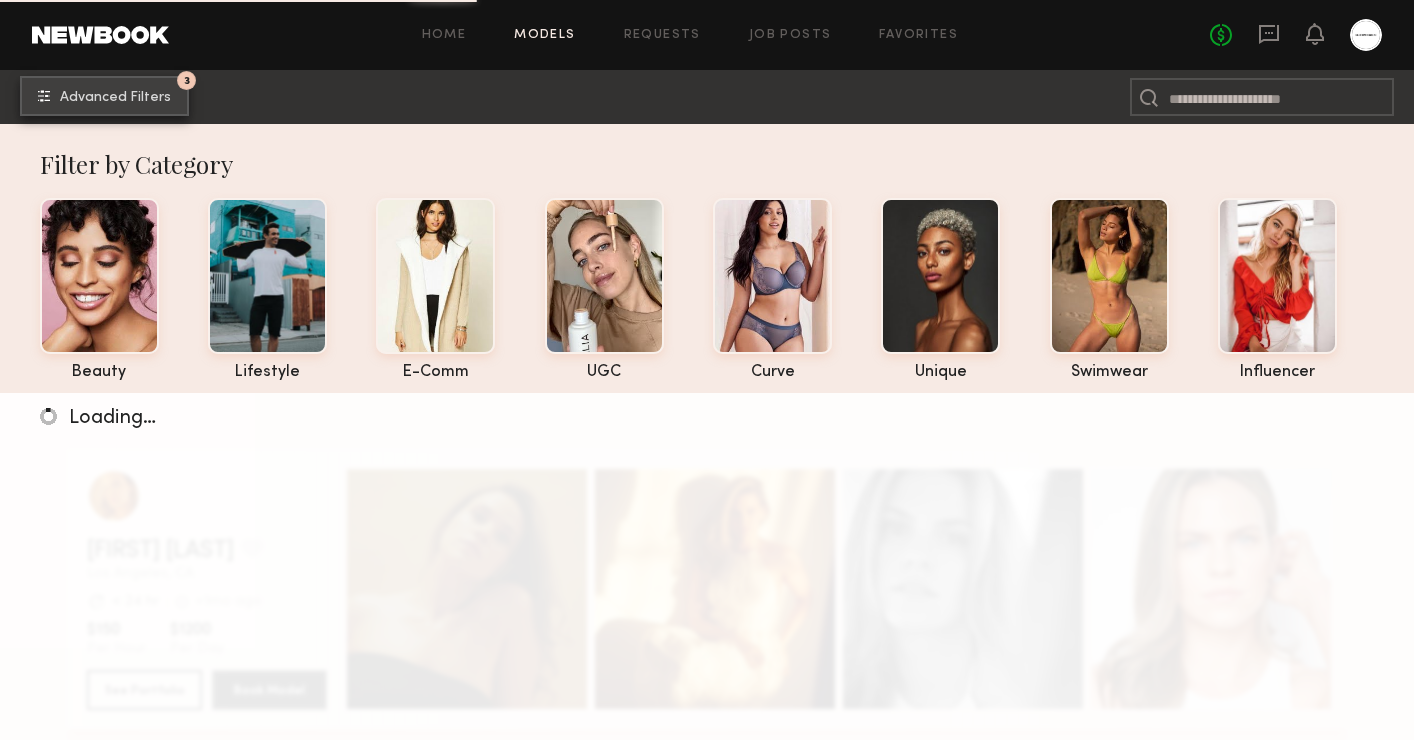 click on "Advanced Filters" 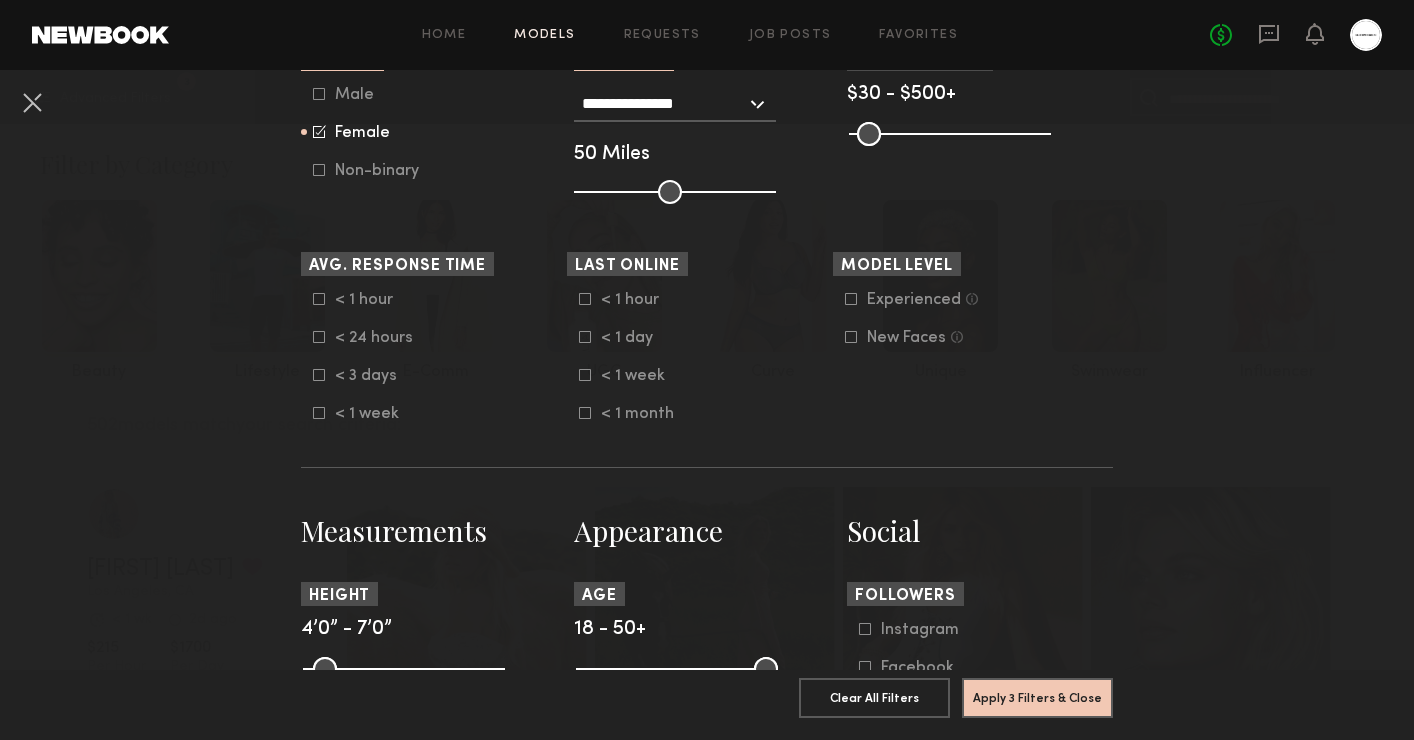 scroll, scrollTop: 899, scrollLeft: 0, axis: vertical 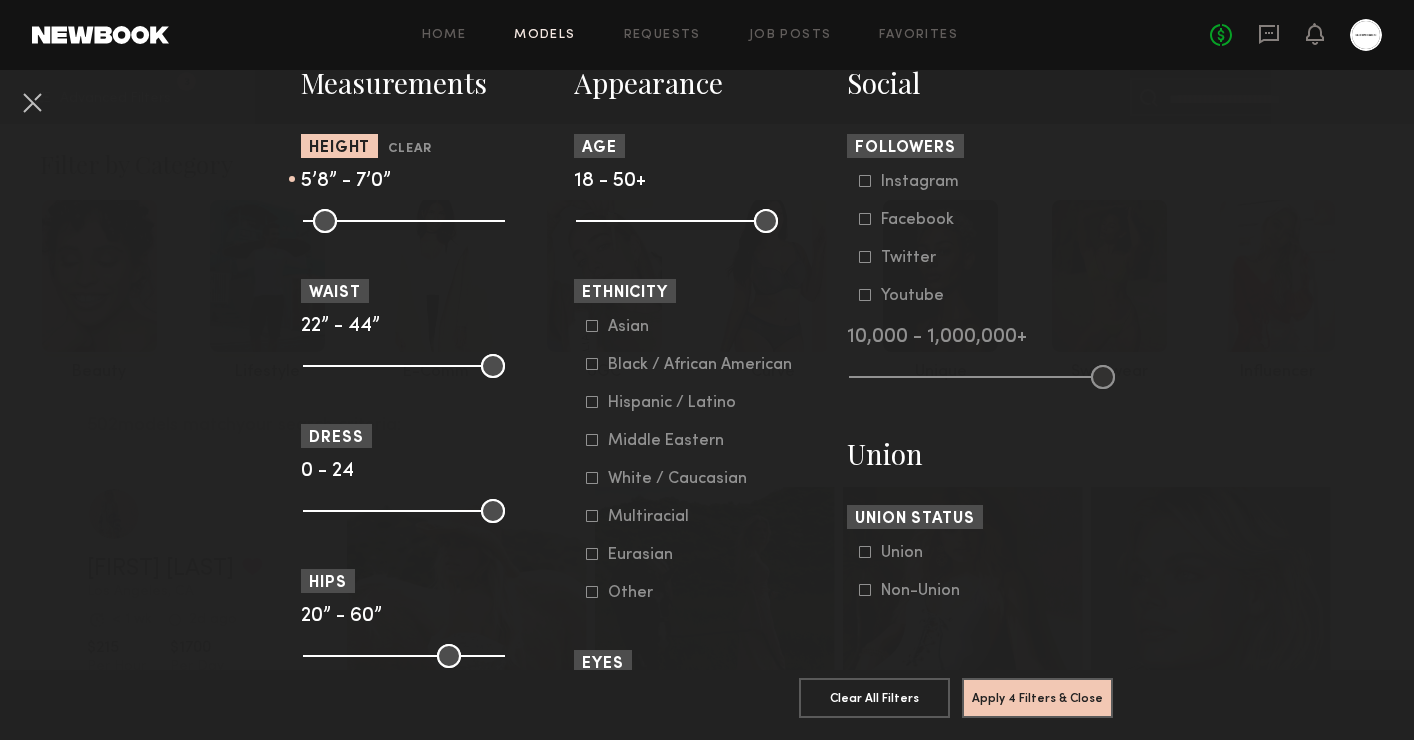 drag, startPoint x: 314, startPoint y: 224, endPoint x: 414, endPoint y: 242, distance: 101.607086 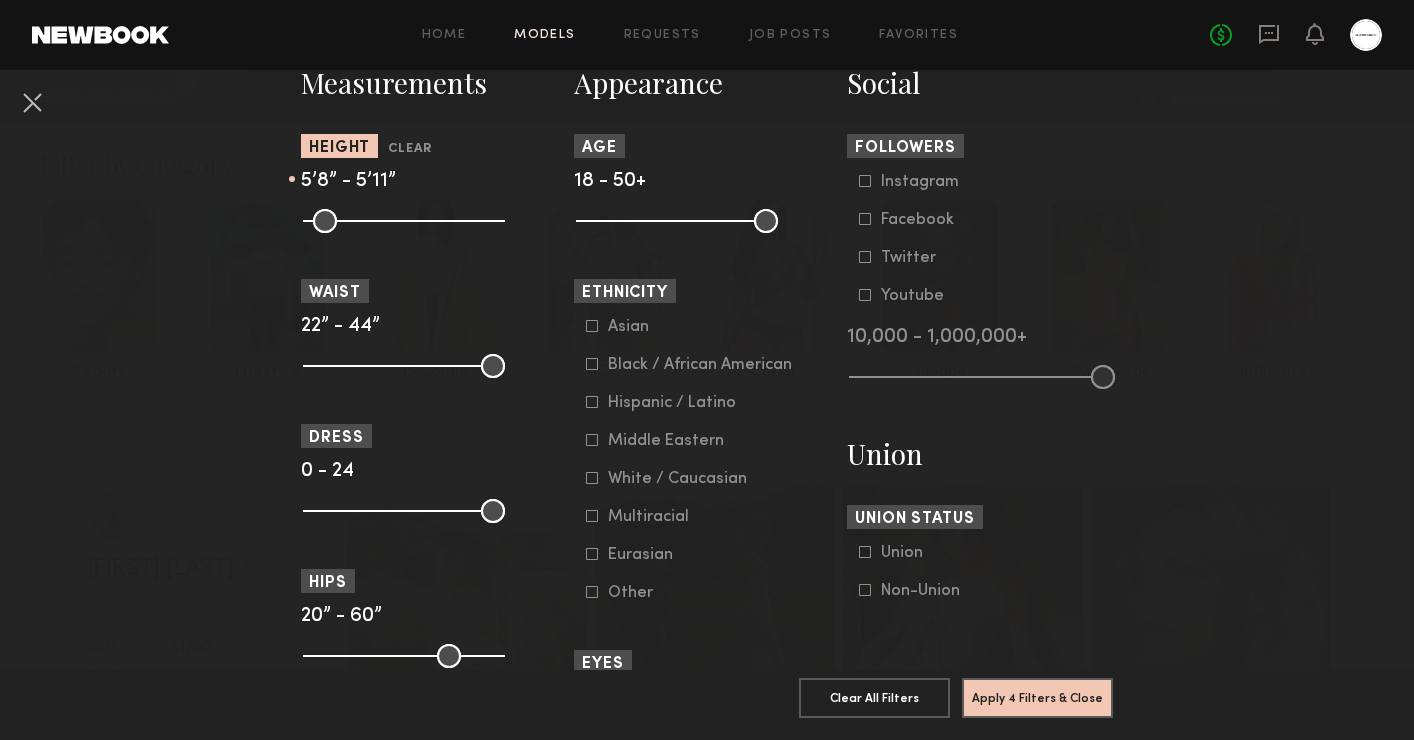 drag, startPoint x: 495, startPoint y: 224, endPoint x: 430, endPoint y: 217, distance: 65.37584 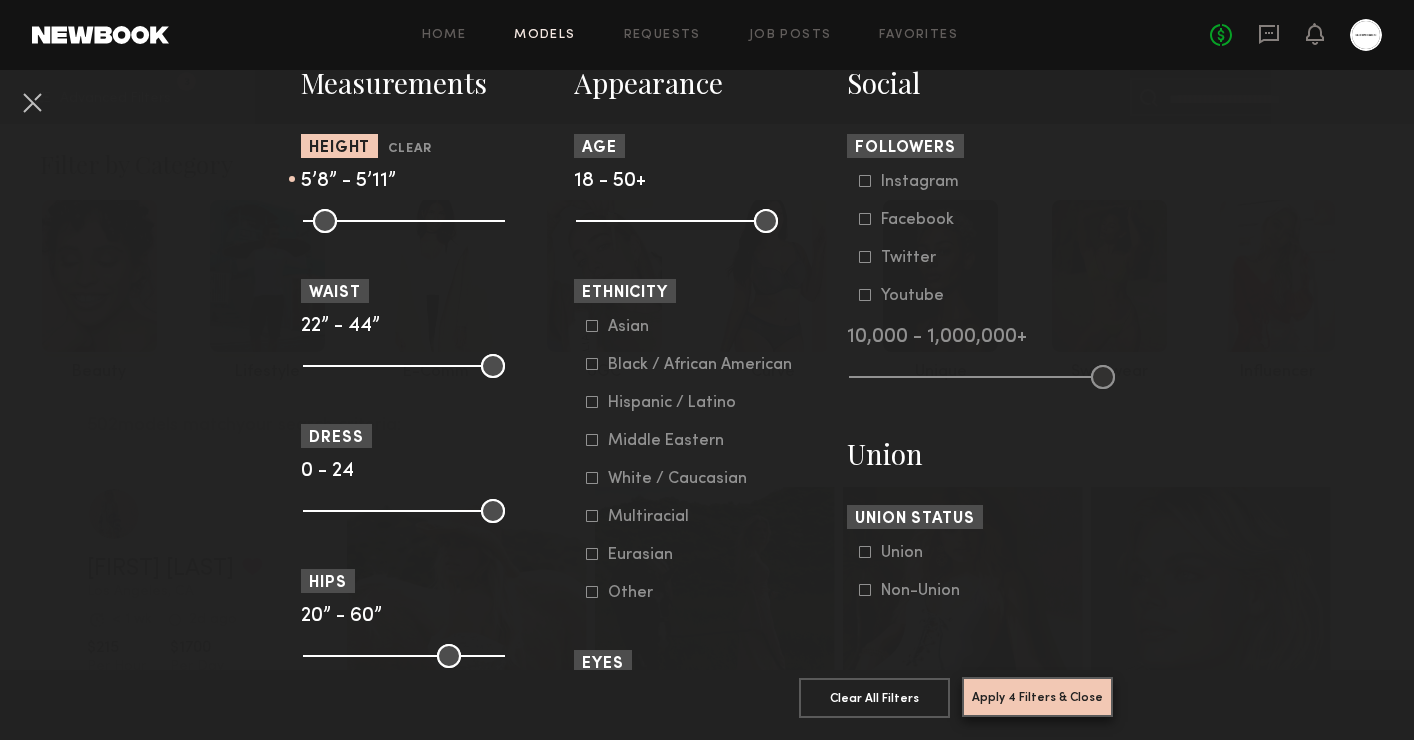 click on "Apply 4 Filters & Close" 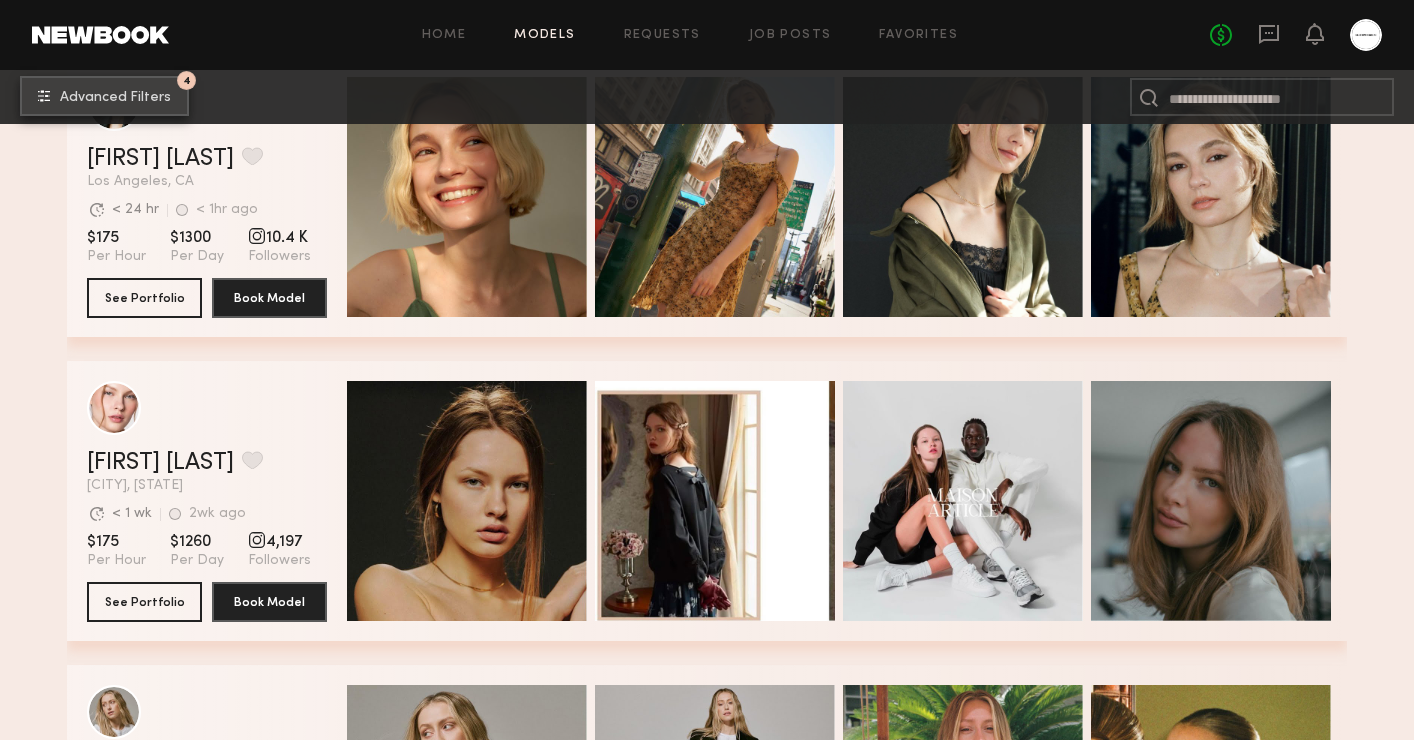 scroll, scrollTop: 4606, scrollLeft: 0, axis: vertical 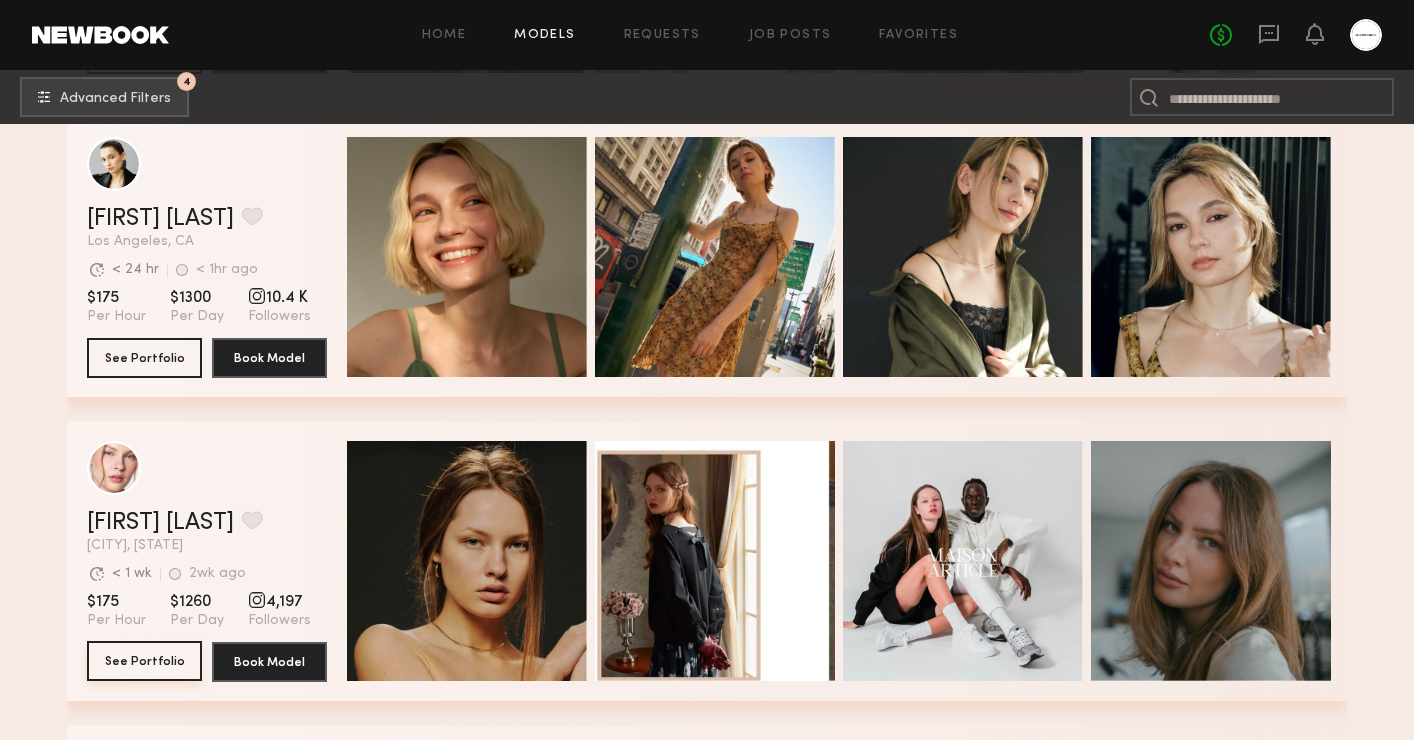 click on "See Portfolio" 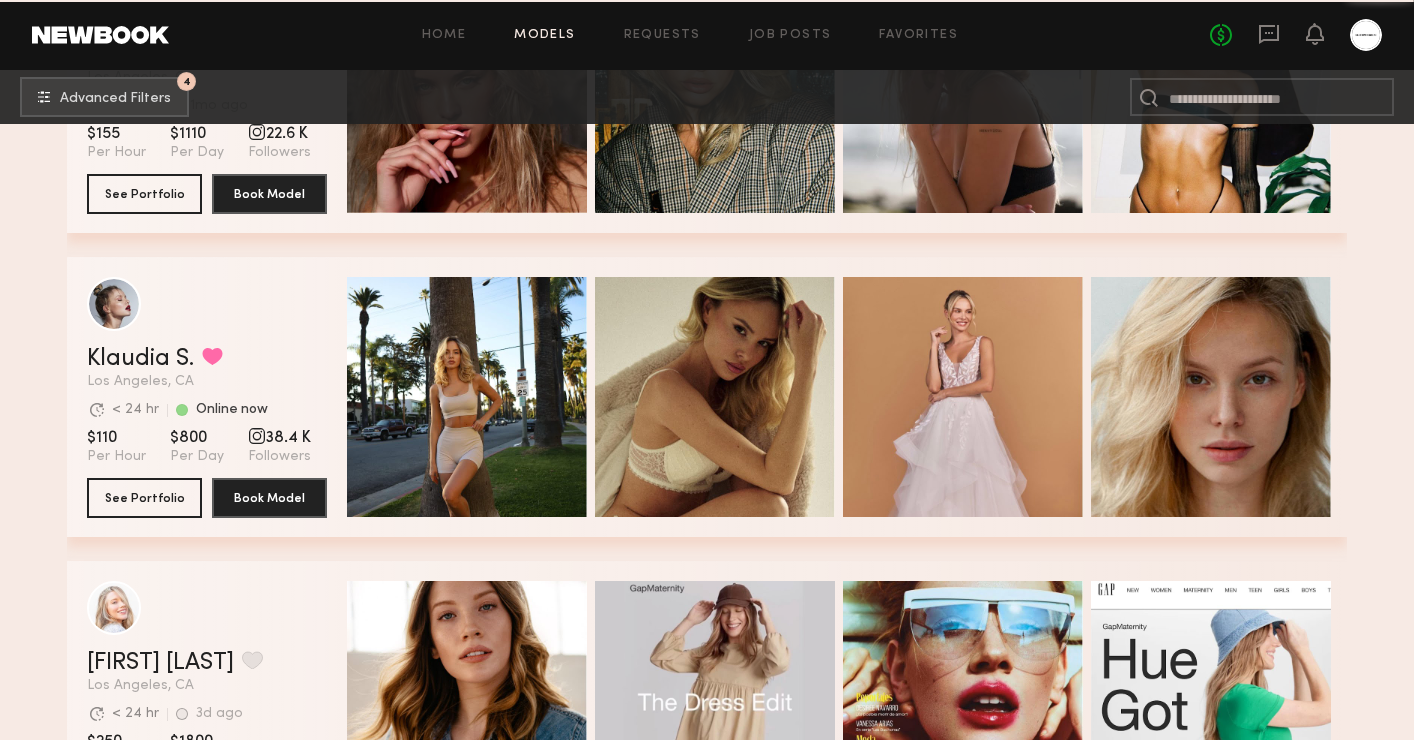 scroll, scrollTop: 6595, scrollLeft: 0, axis: vertical 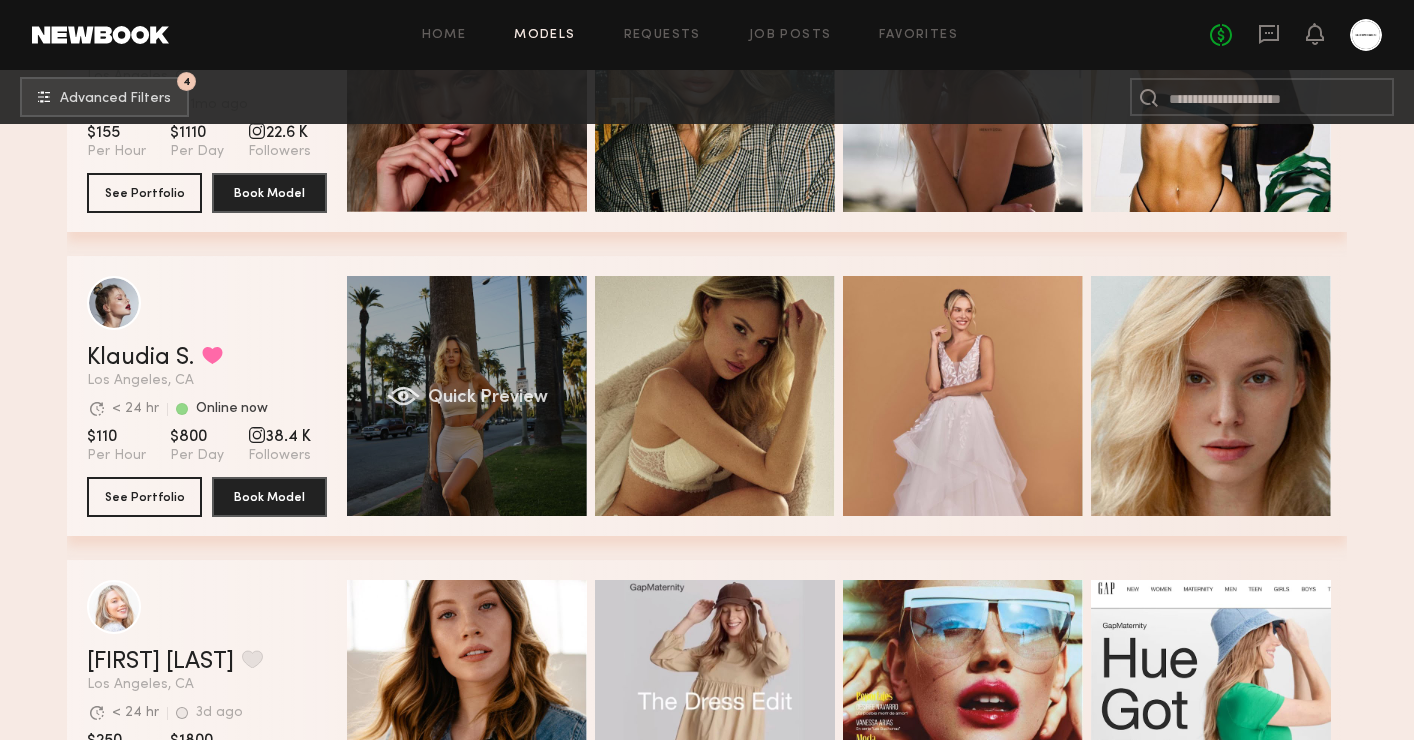 click on "Quick Preview" 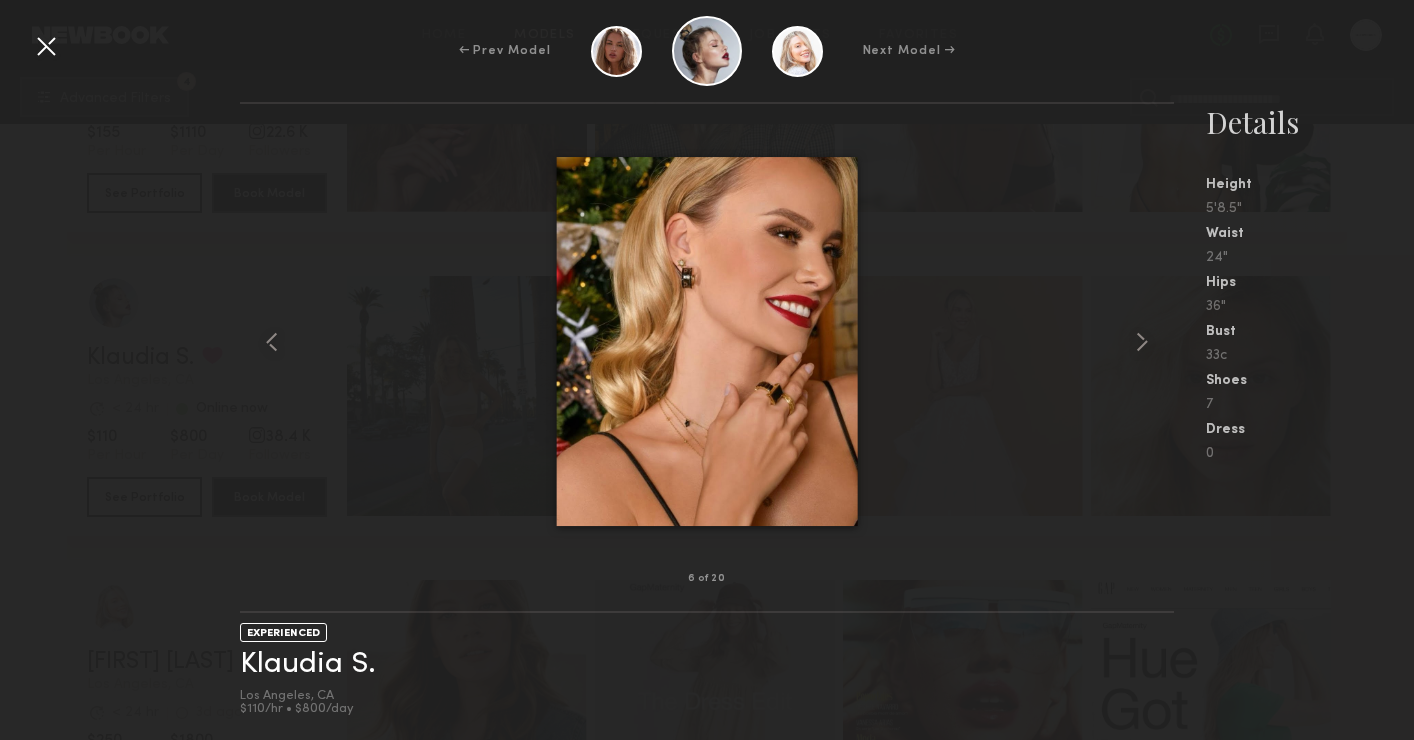 click at bounding box center [46, 46] 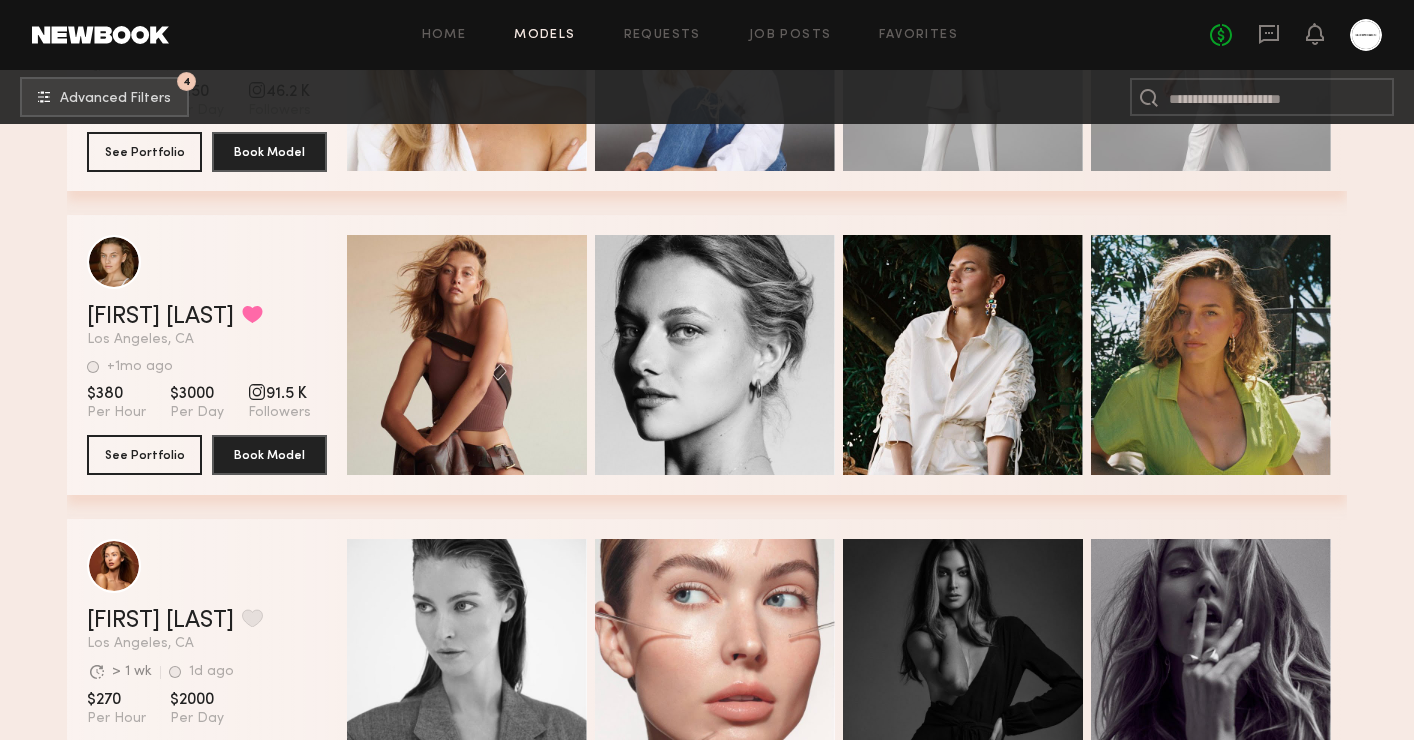 scroll, scrollTop: 9072, scrollLeft: 0, axis: vertical 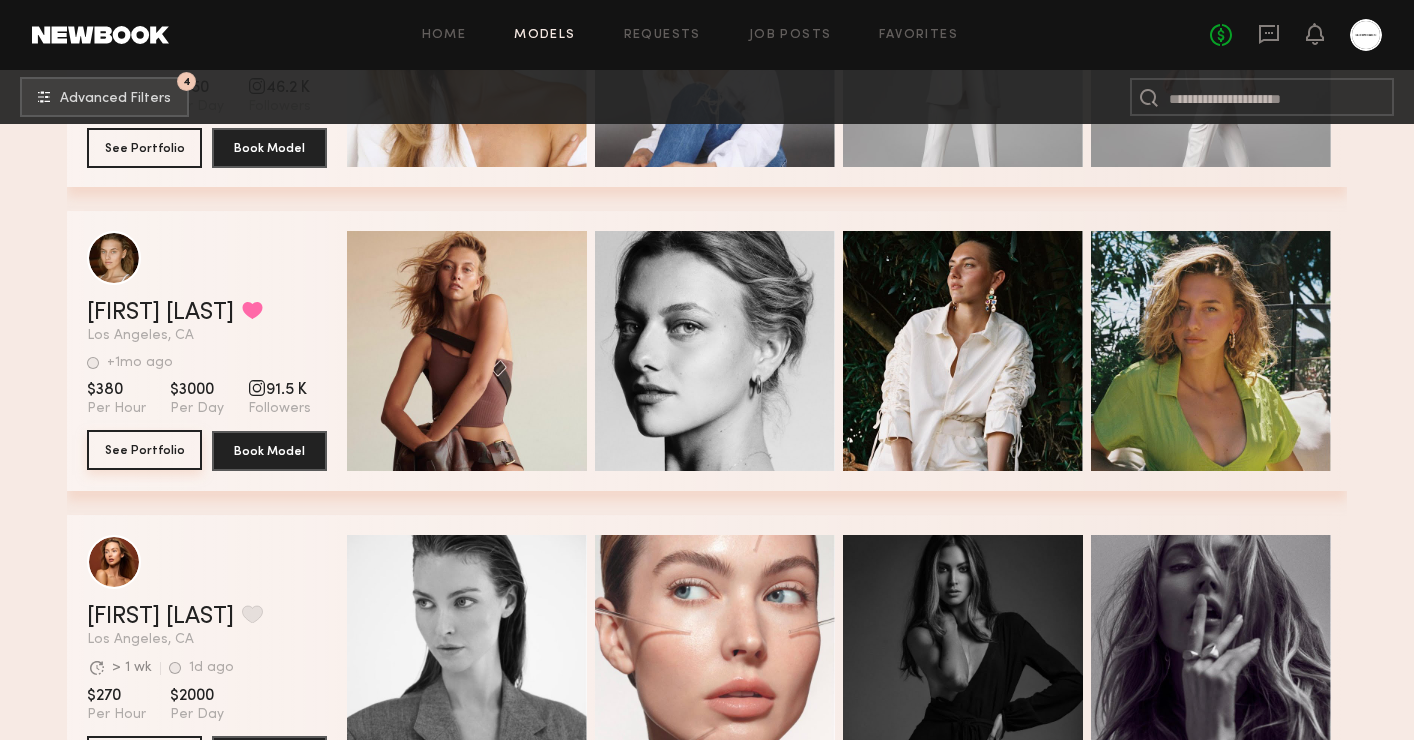 click on "See Portfolio" 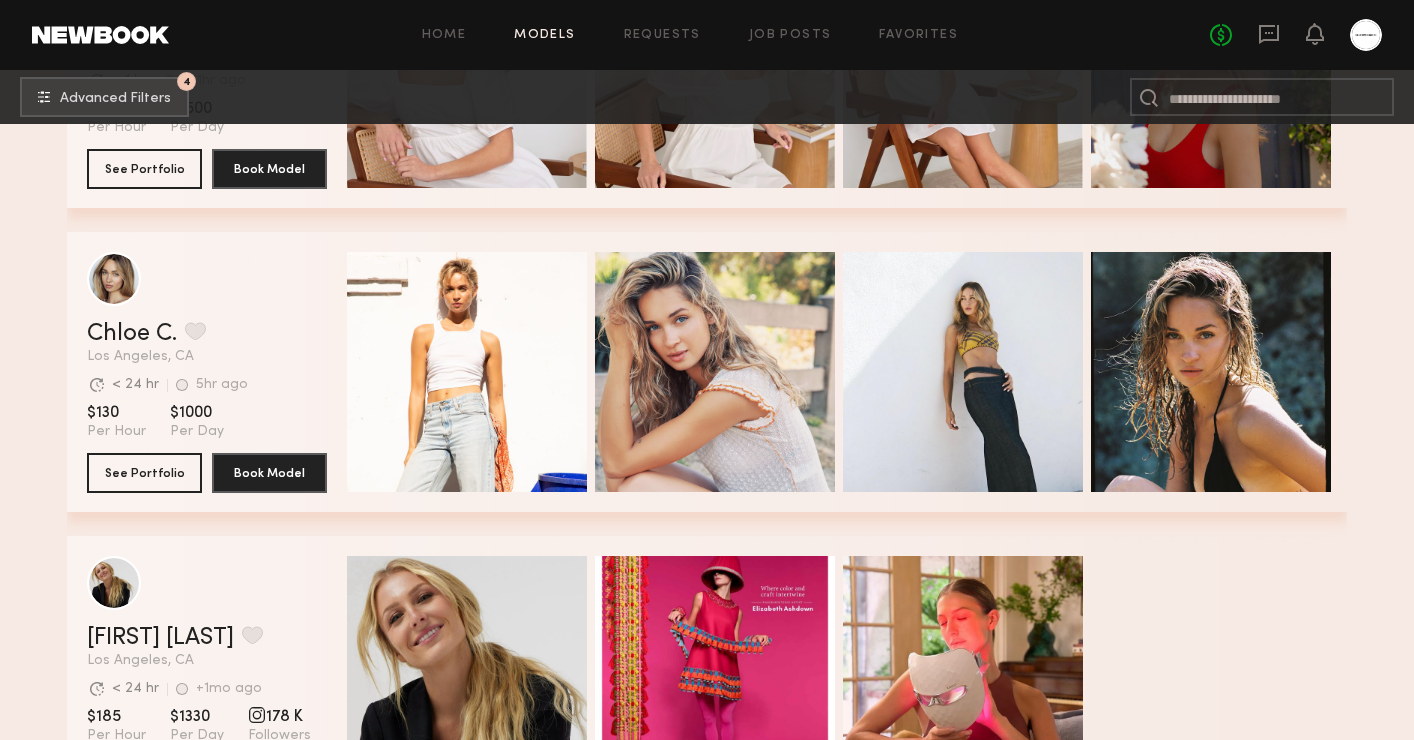 scroll, scrollTop: 13005, scrollLeft: 0, axis: vertical 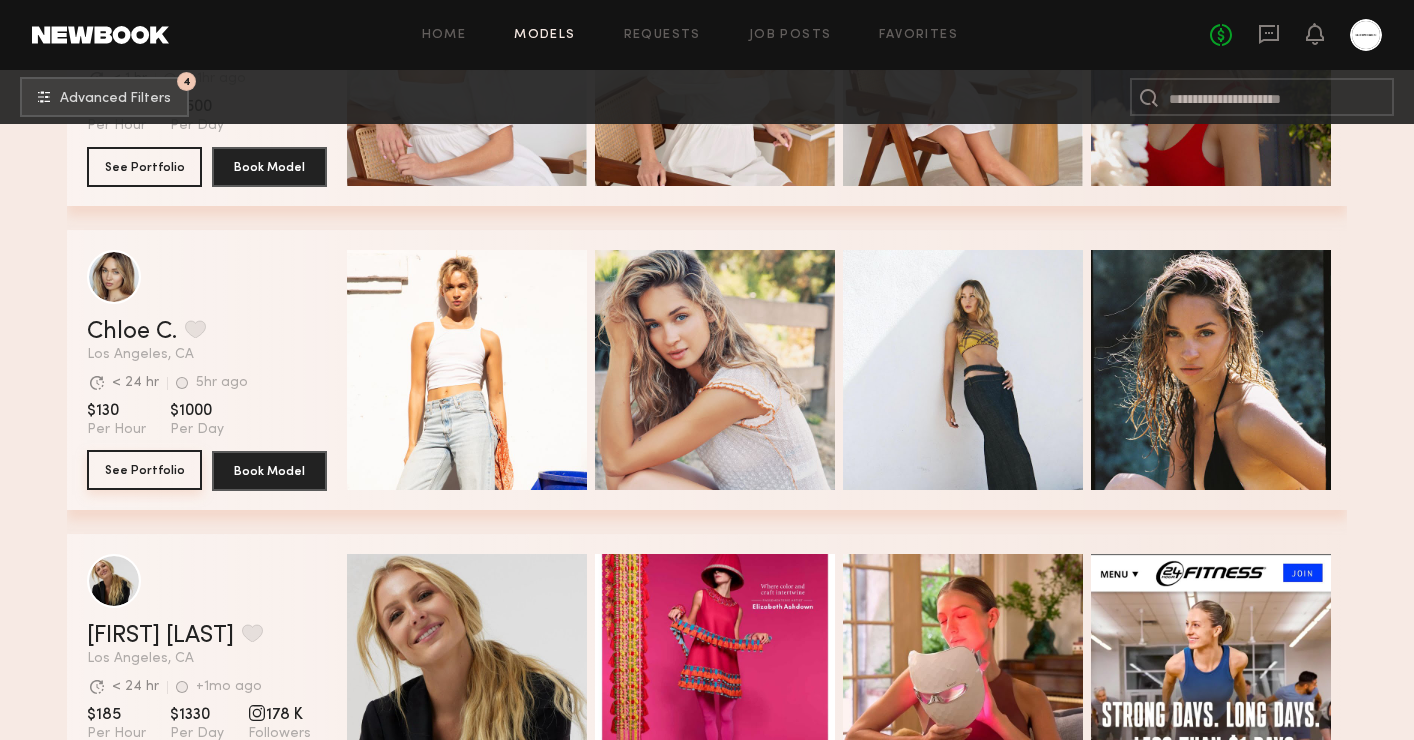 click on "See Portfolio" 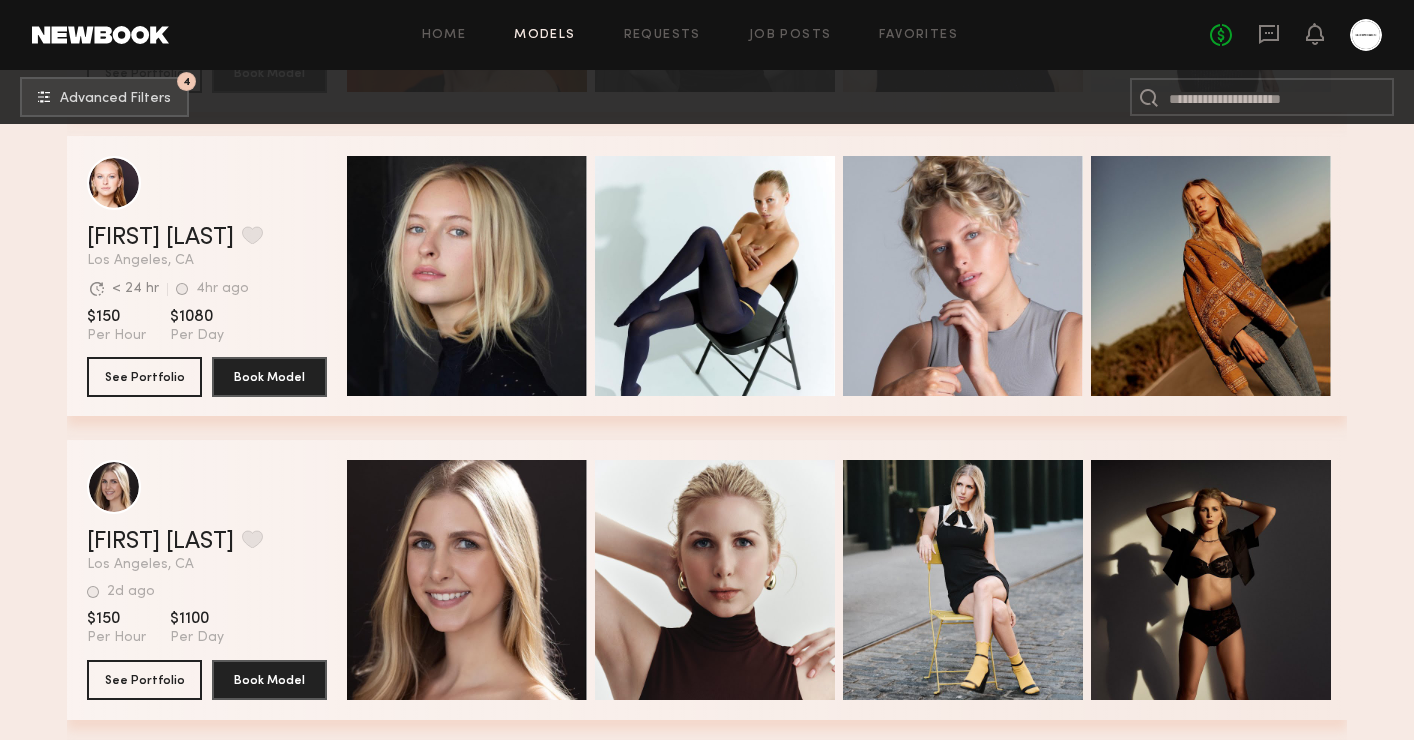 scroll, scrollTop: 14726, scrollLeft: 0, axis: vertical 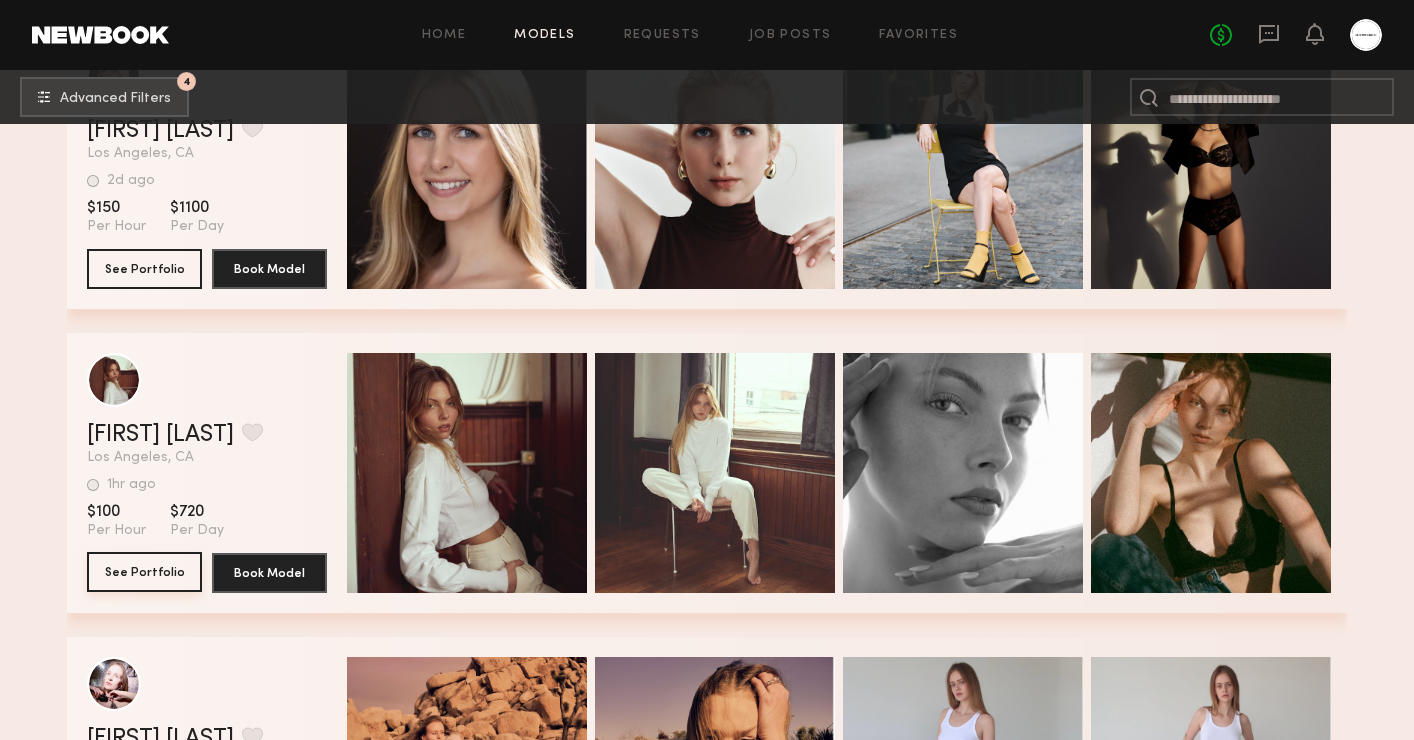 click on "See Portfolio" 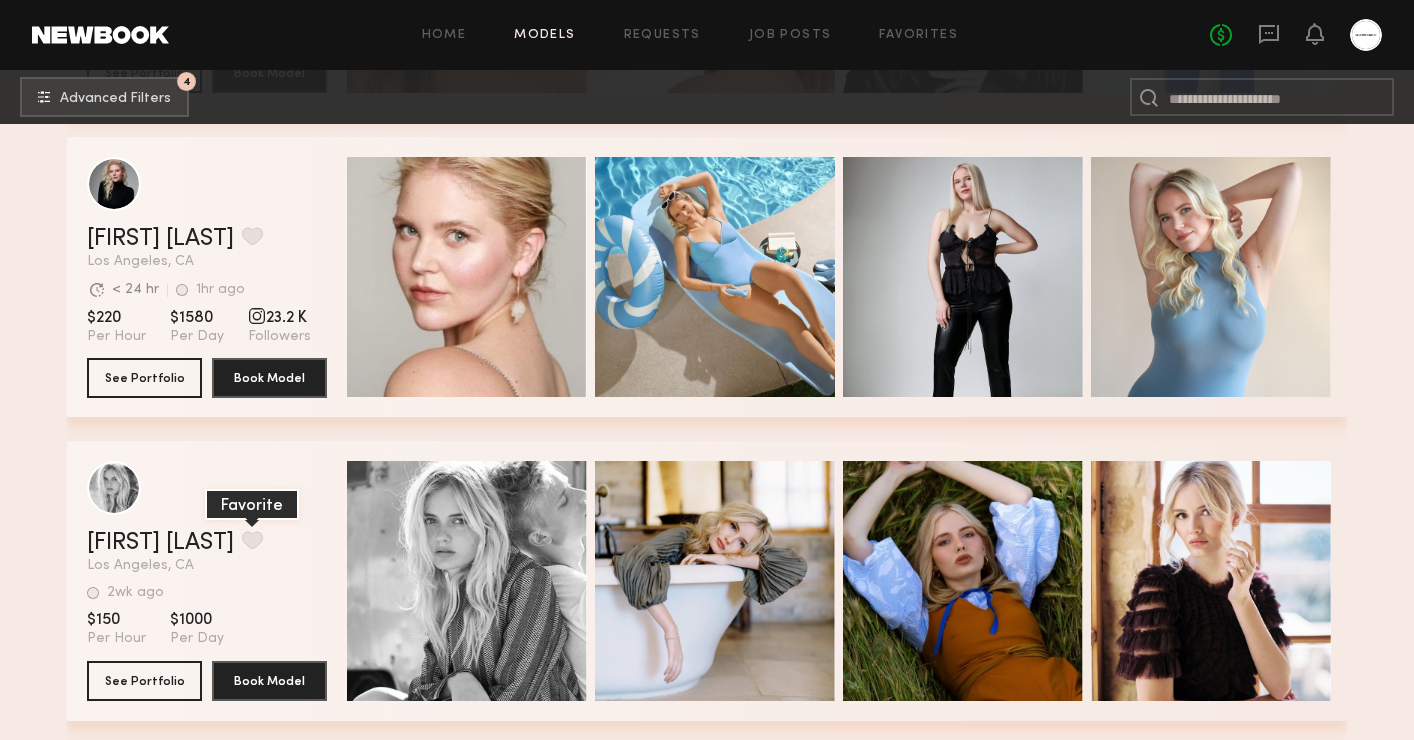 scroll, scrollTop: 17681, scrollLeft: 0, axis: vertical 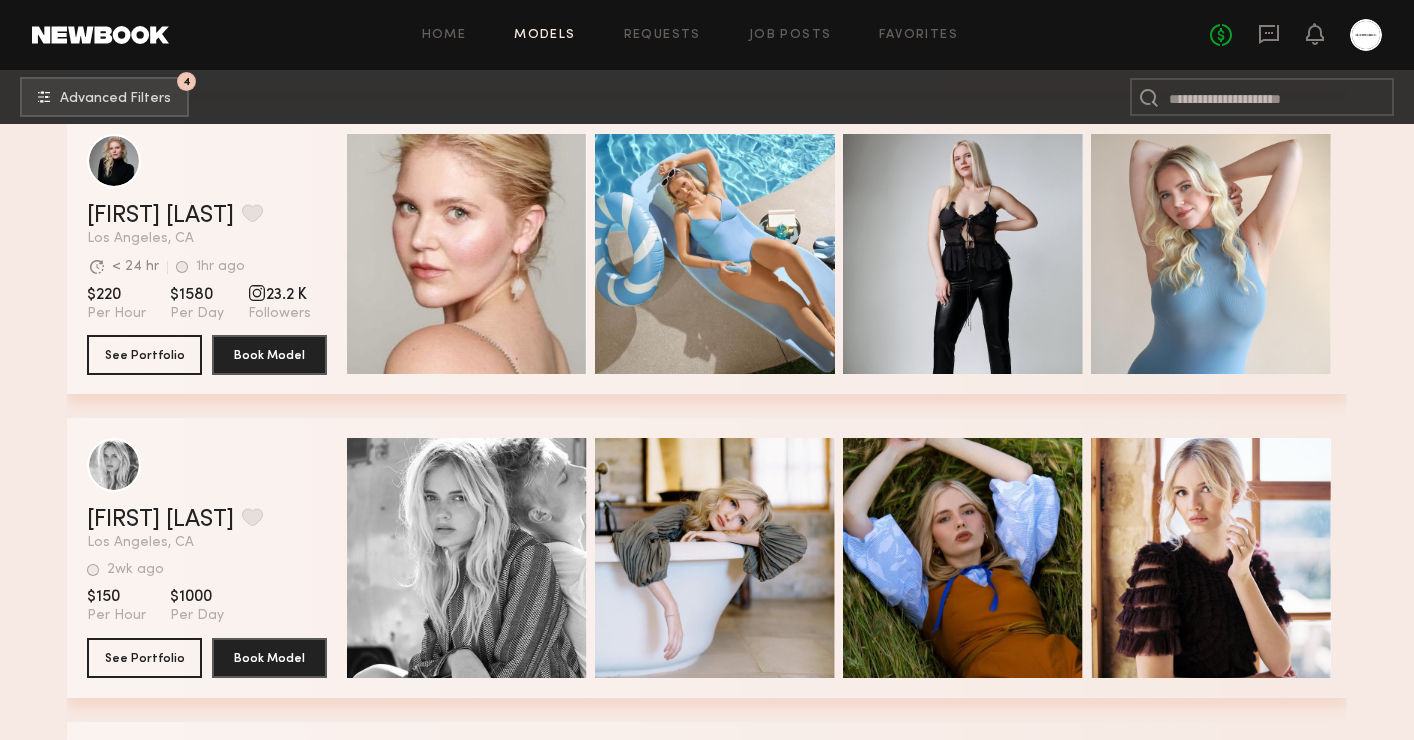 click on "Hannah B. Favorite Los Angeles, CA 2wk ago Last Online View Portfolio 2wk ago Last Online $150 Per Hour $1000 Per Day See Portfolio Book Model" 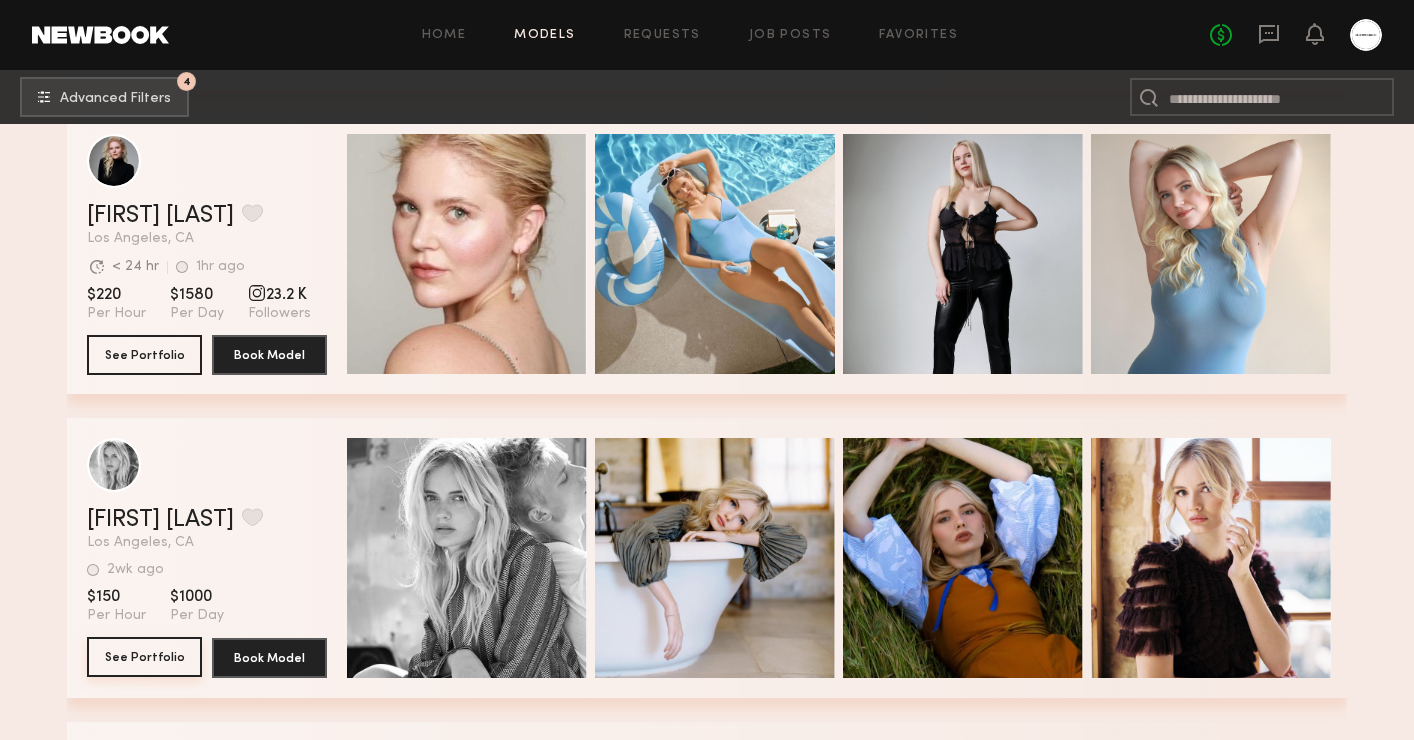 click on "See Portfolio" 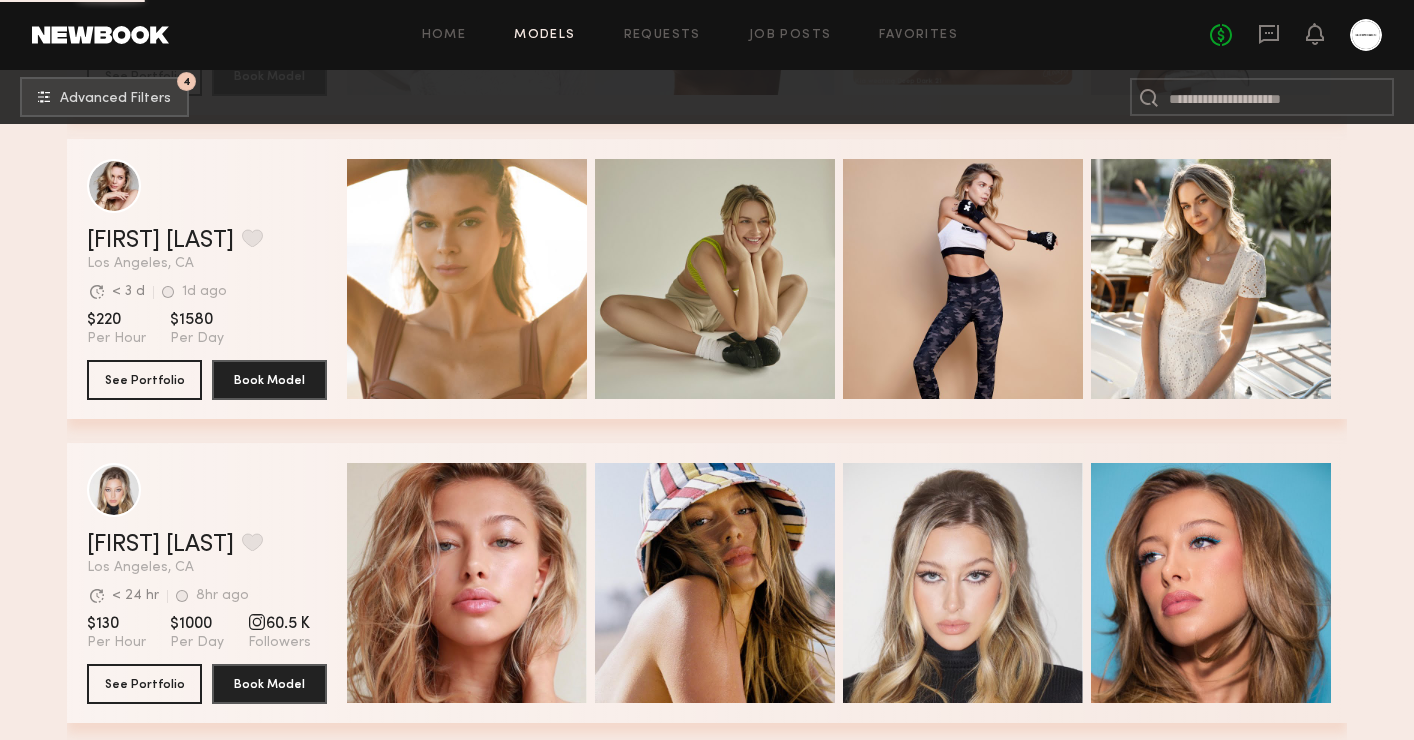 scroll, scrollTop: 24322, scrollLeft: 0, axis: vertical 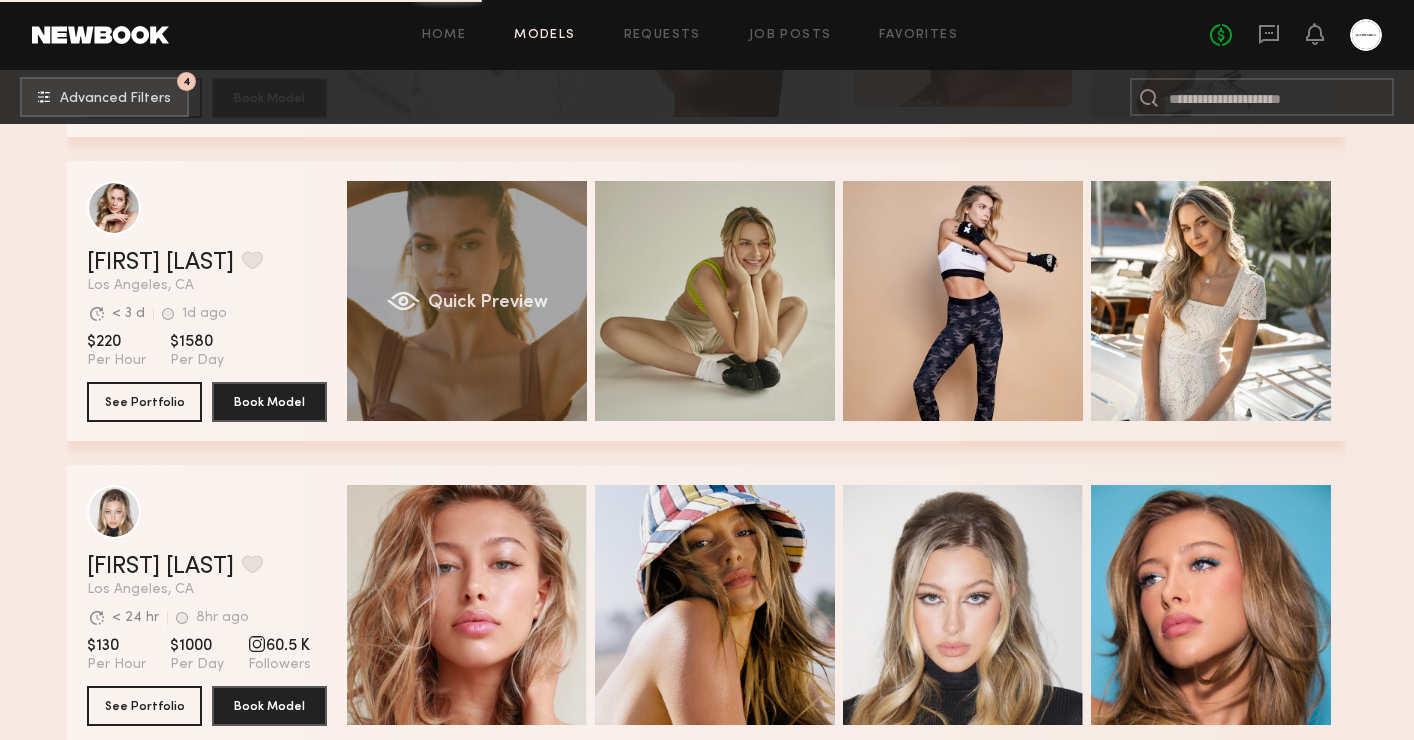 click on "Quick Preview" 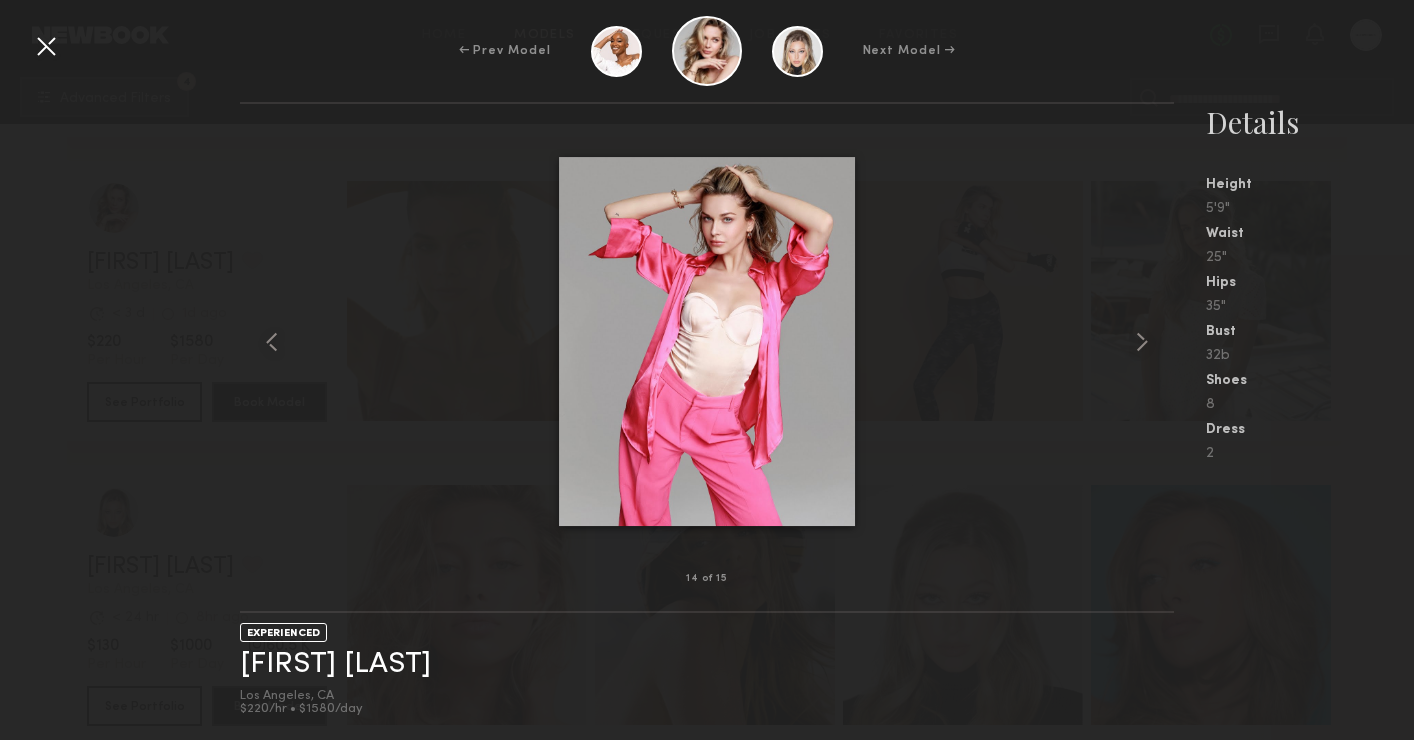 scroll, scrollTop: 24362, scrollLeft: 0, axis: vertical 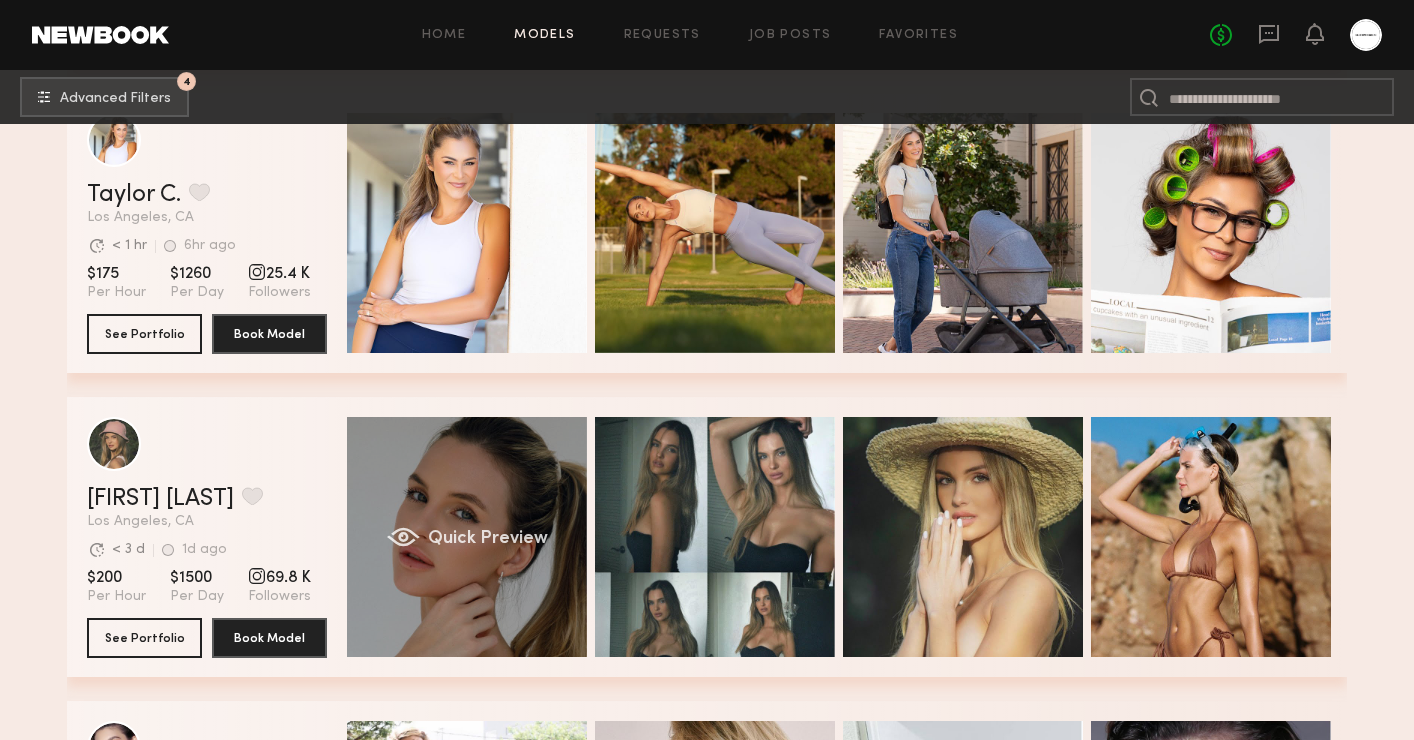 click on "Quick Preview" 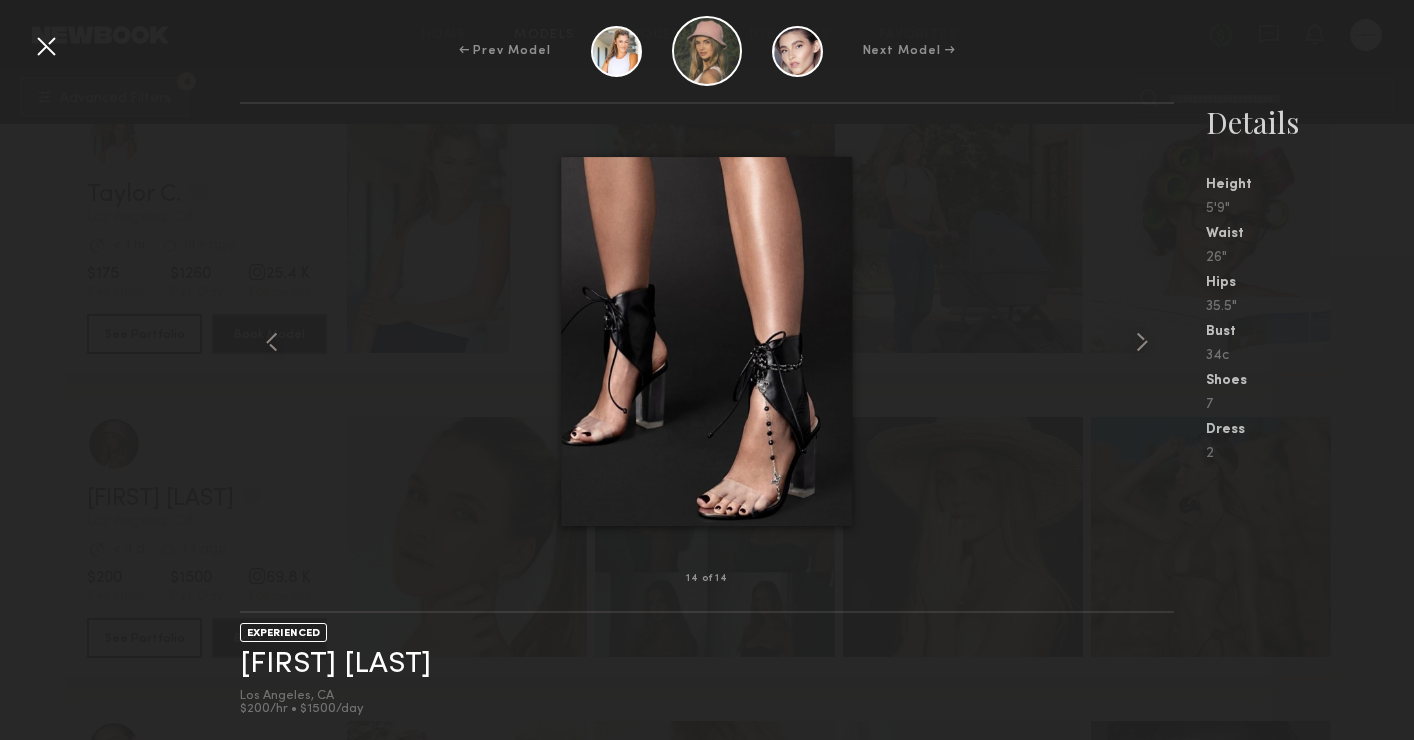 click on "← Prev Model   Next Model →" at bounding box center [707, 51] 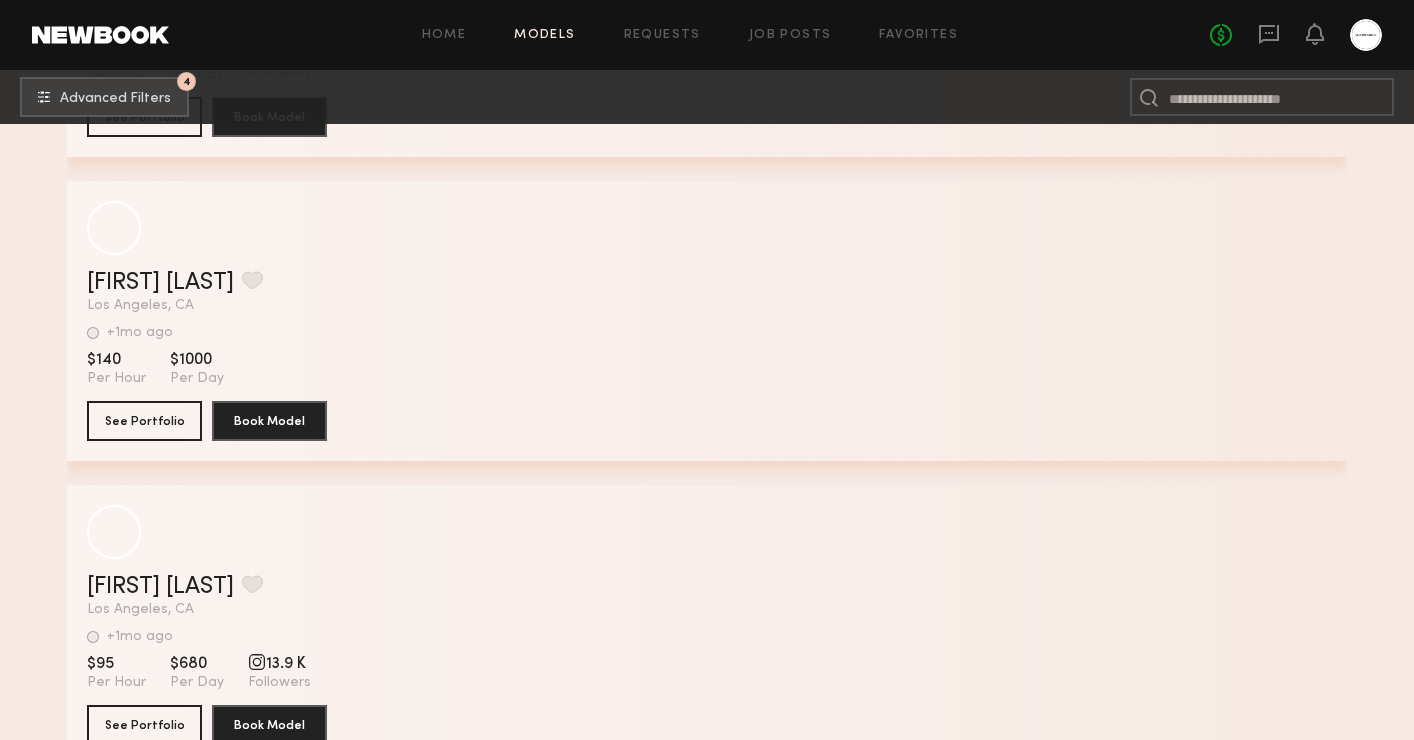 scroll, scrollTop: 56228, scrollLeft: 0, axis: vertical 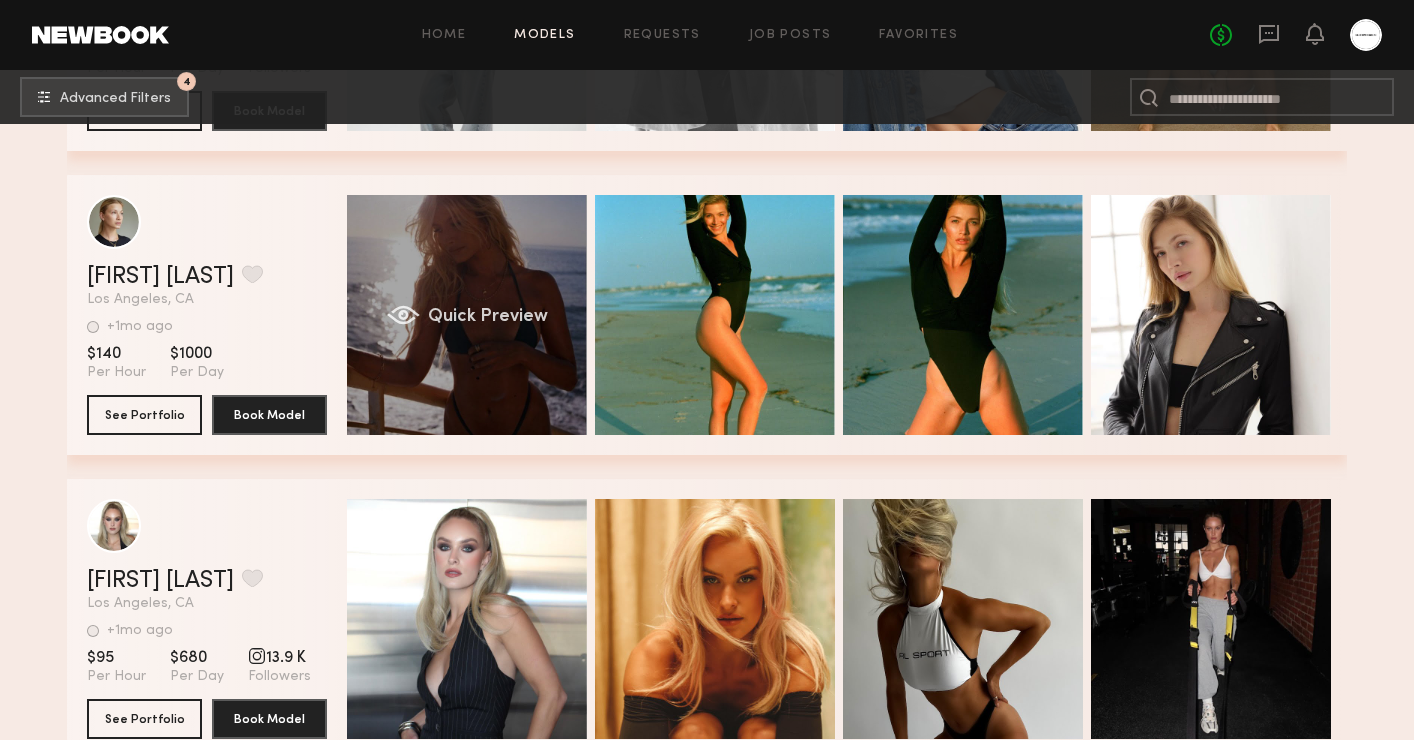 click on "Quick Preview" 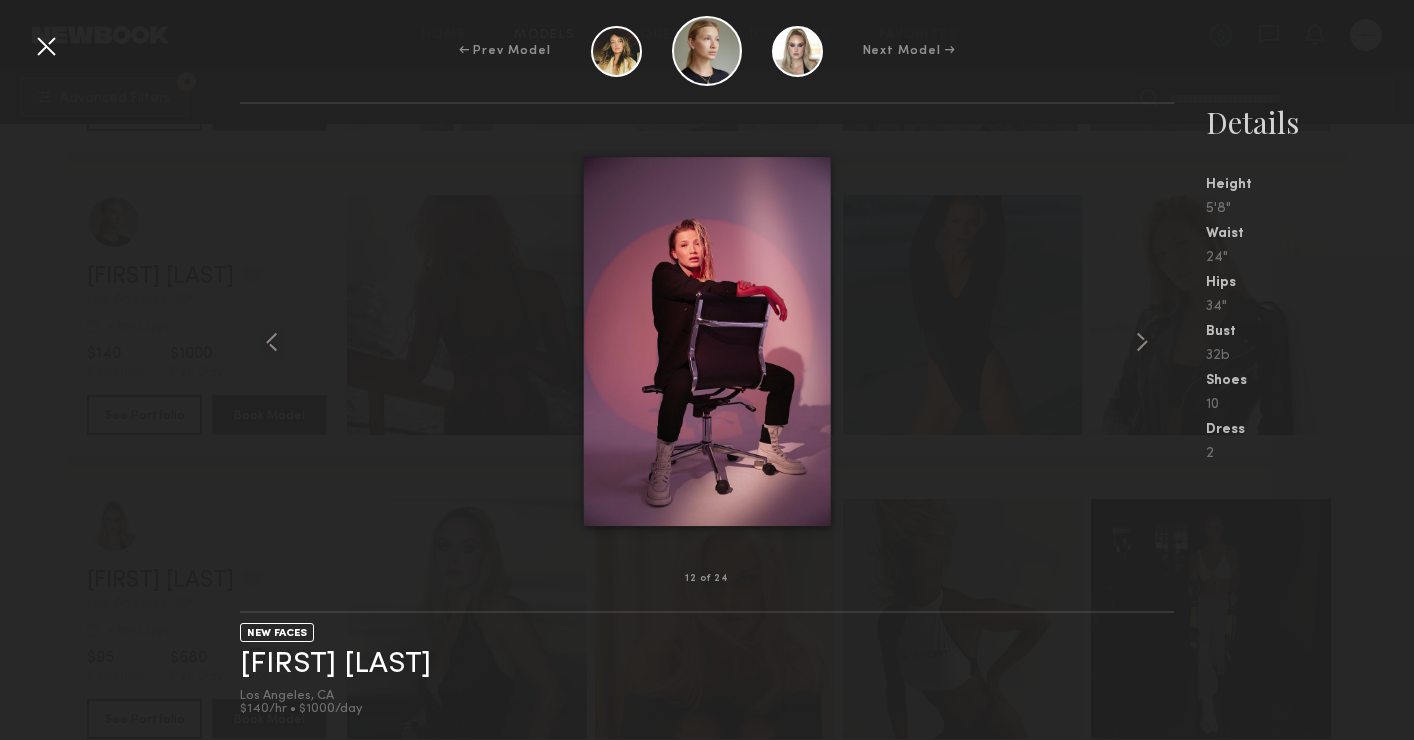 click at bounding box center [46, 46] 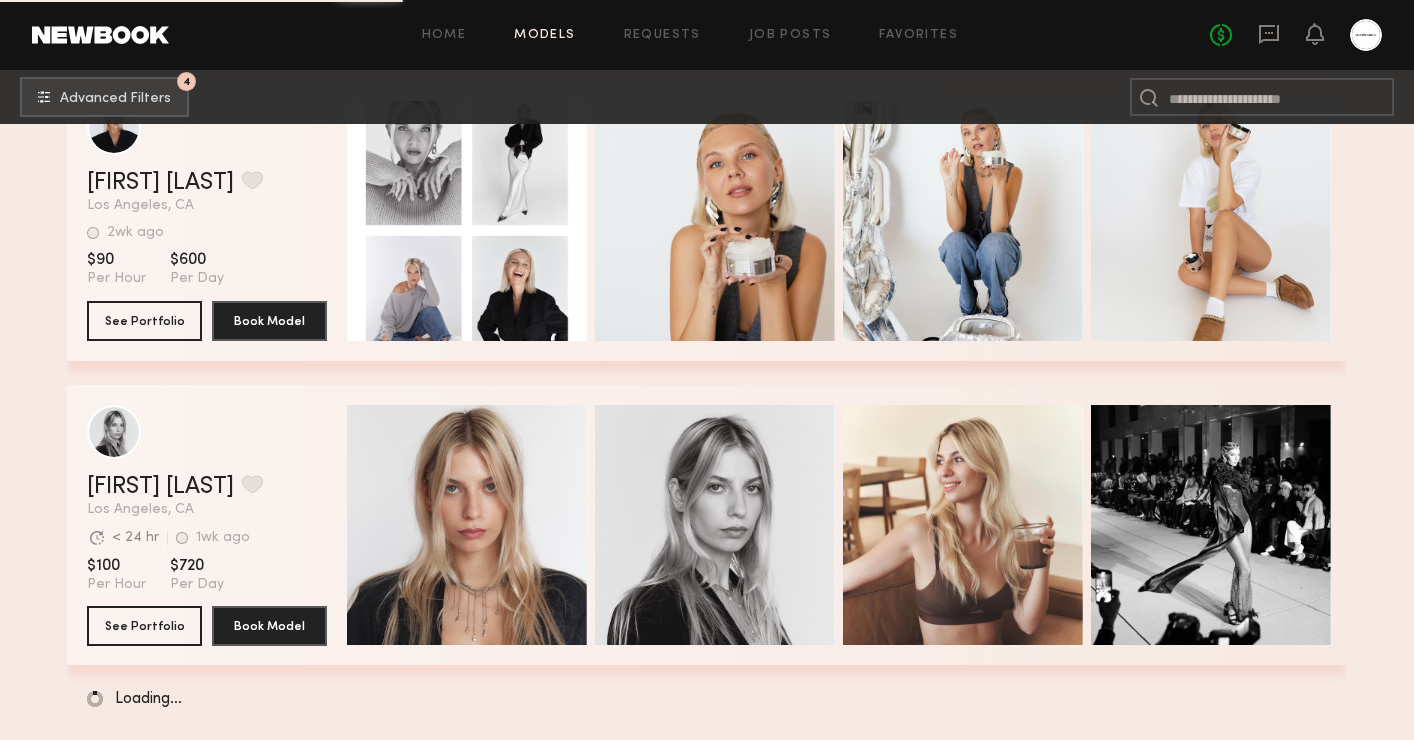 scroll, scrollTop: 61312, scrollLeft: 0, axis: vertical 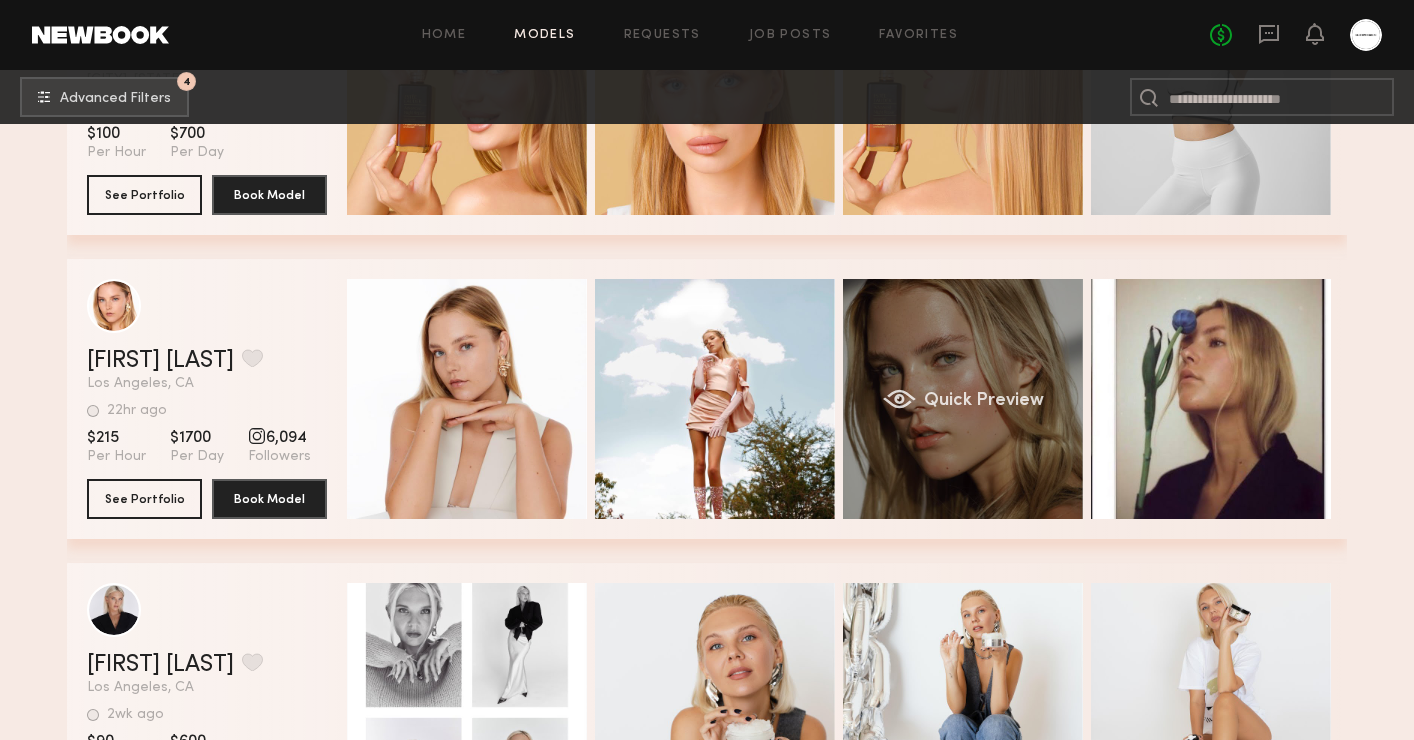 click on "Quick Preview" 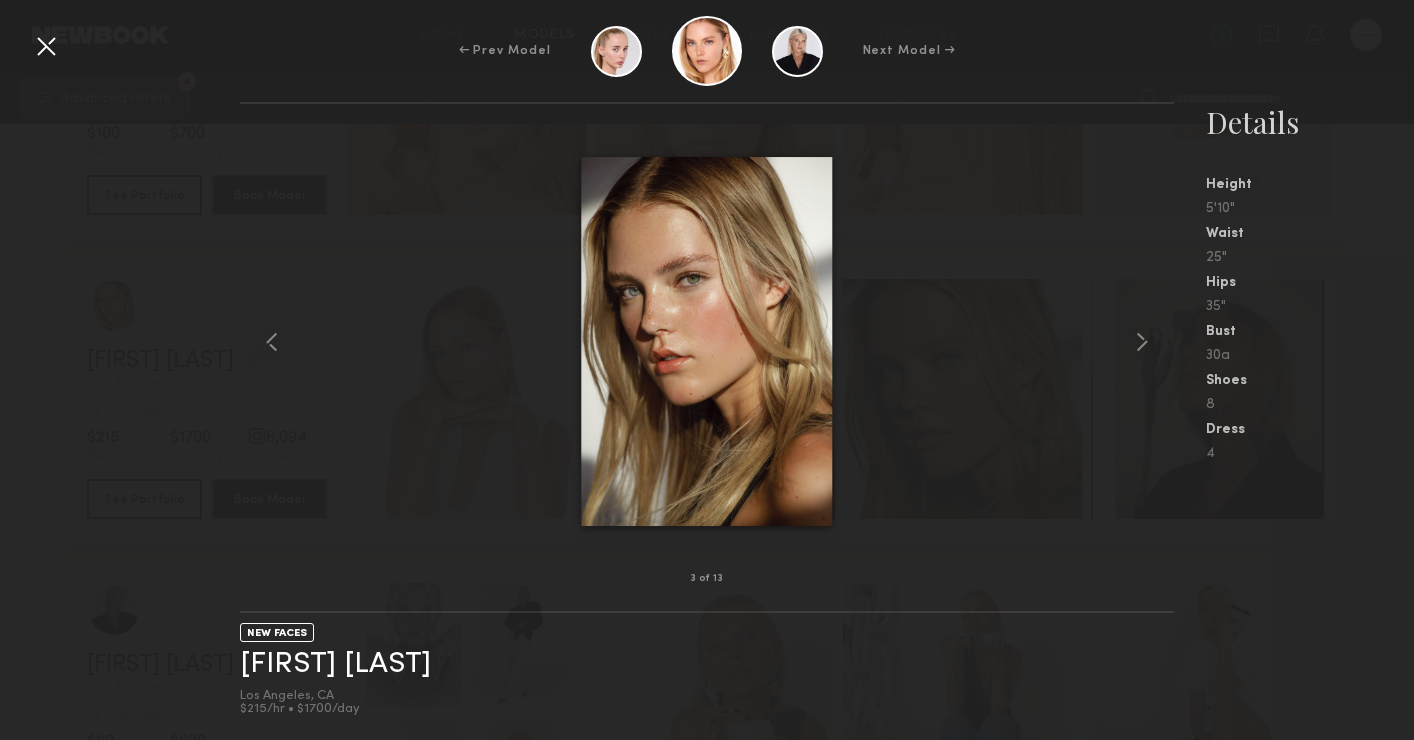 scroll, scrollTop: 61272, scrollLeft: 0, axis: vertical 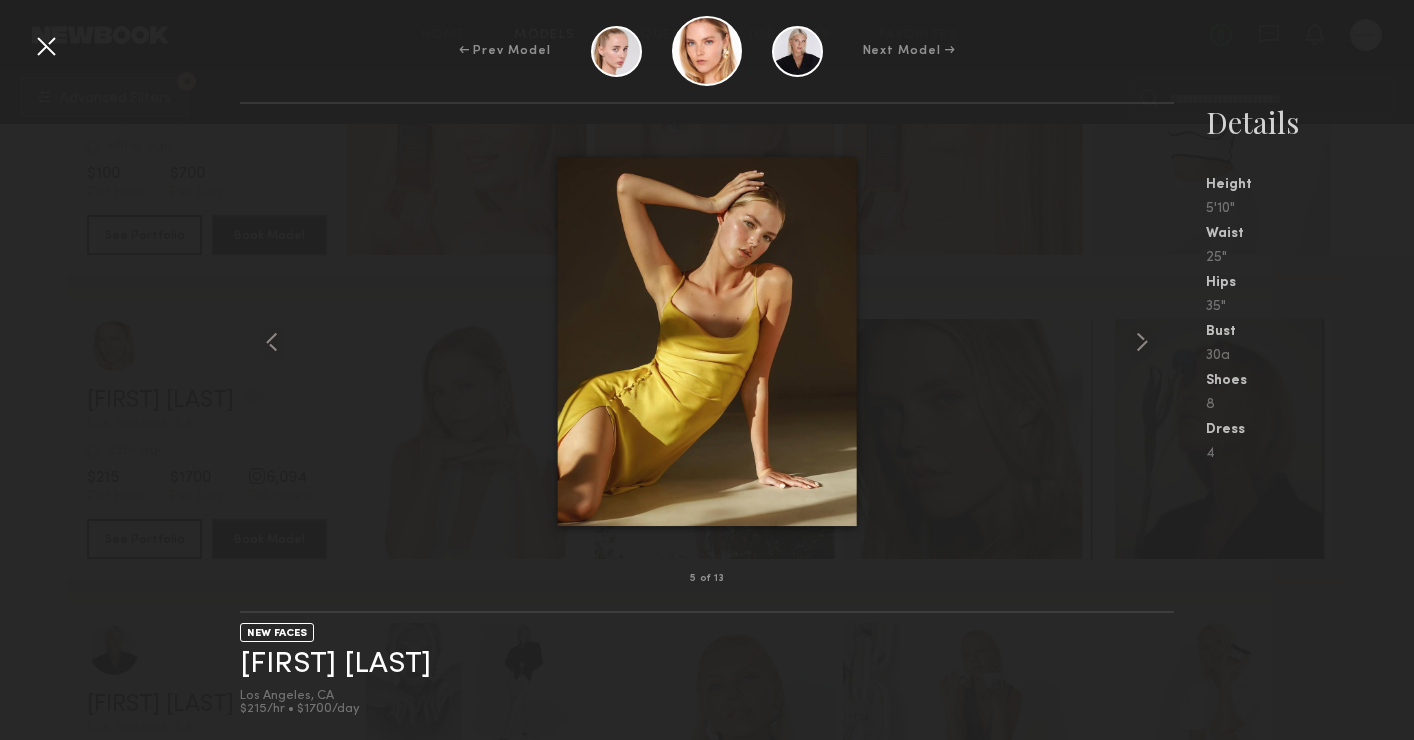 click at bounding box center (46, 46) 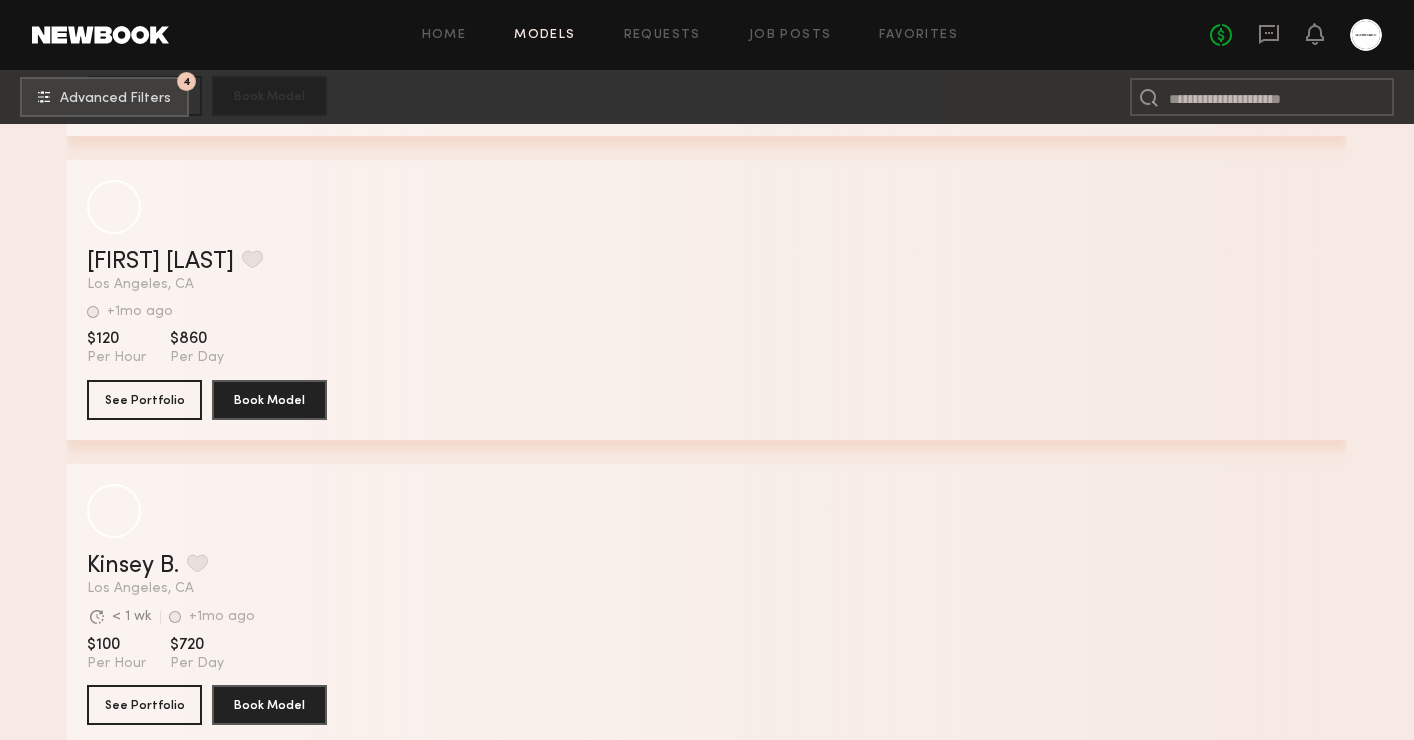 scroll, scrollTop: 63167, scrollLeft: 0, axis: vertical 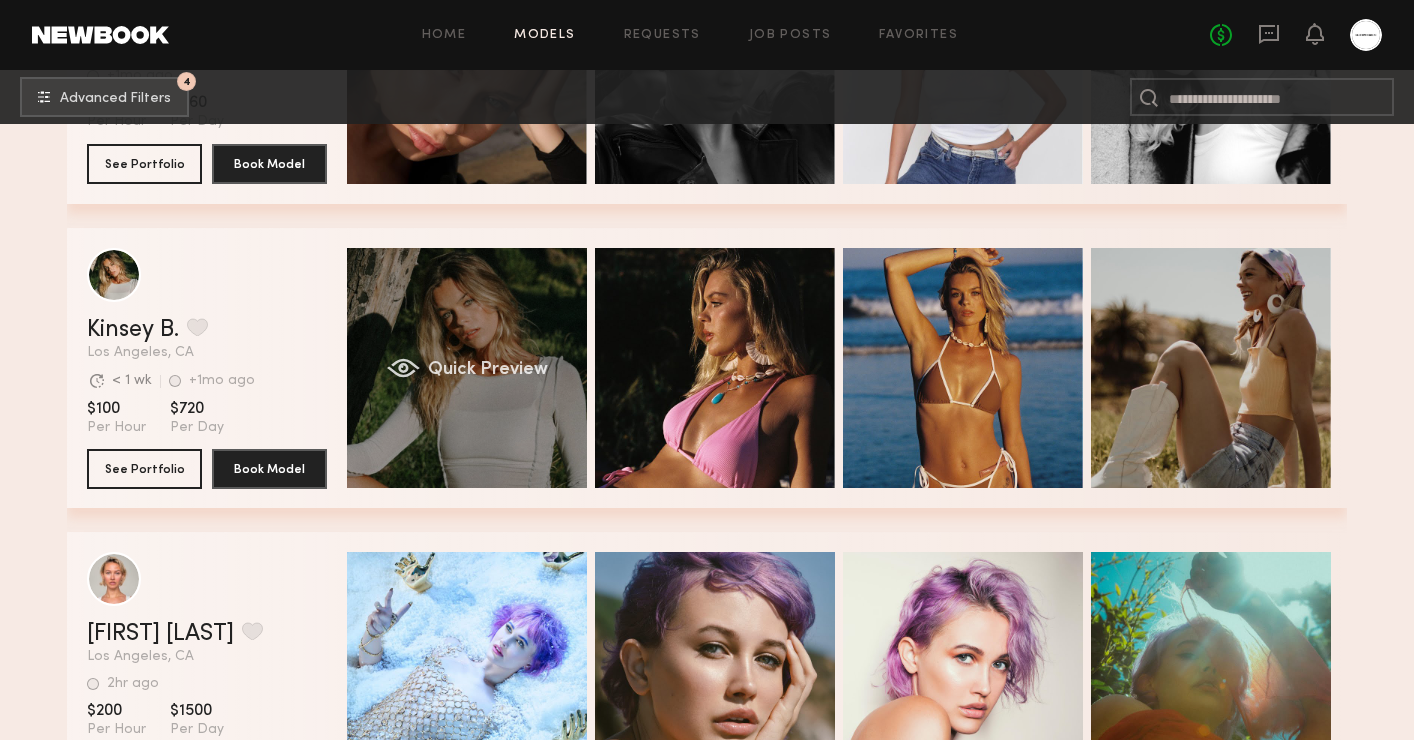 click on "Quick Preview" 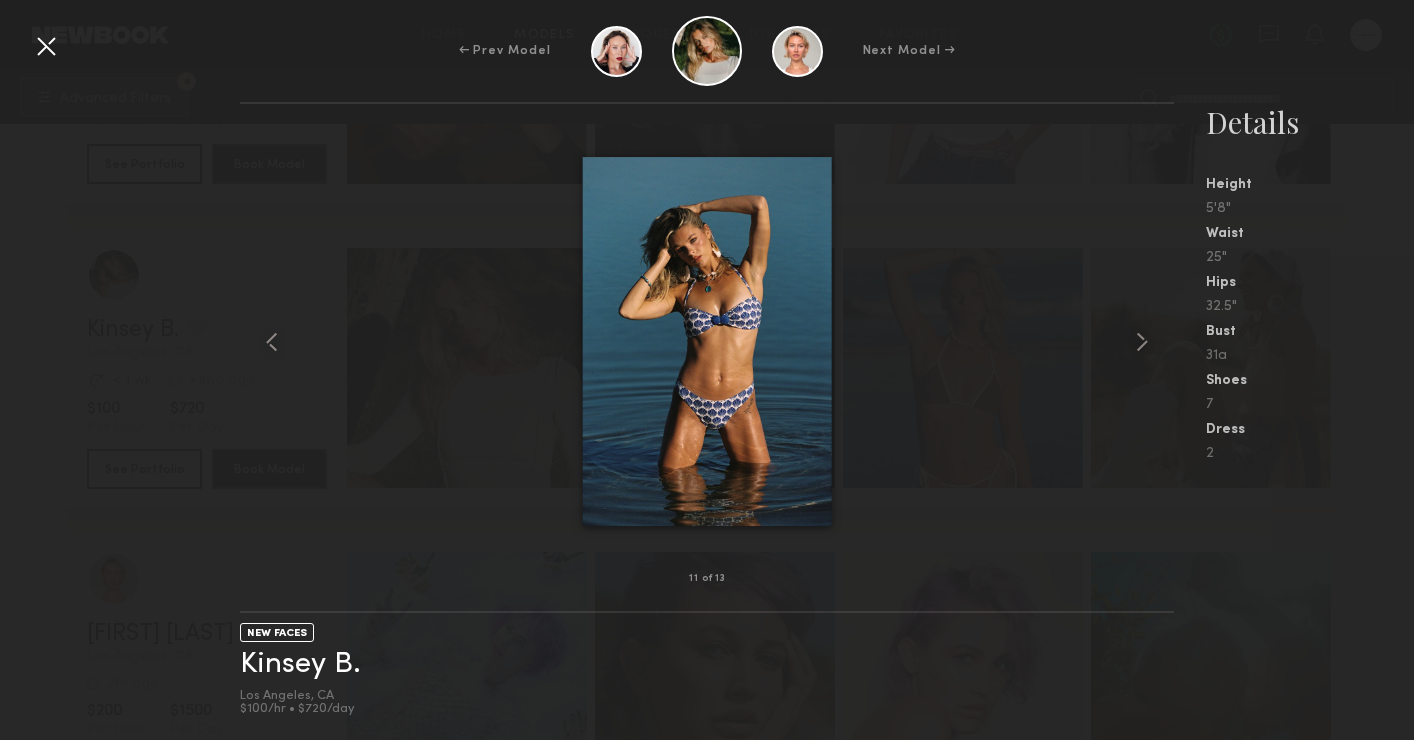 click at bounding box center [46, 46] 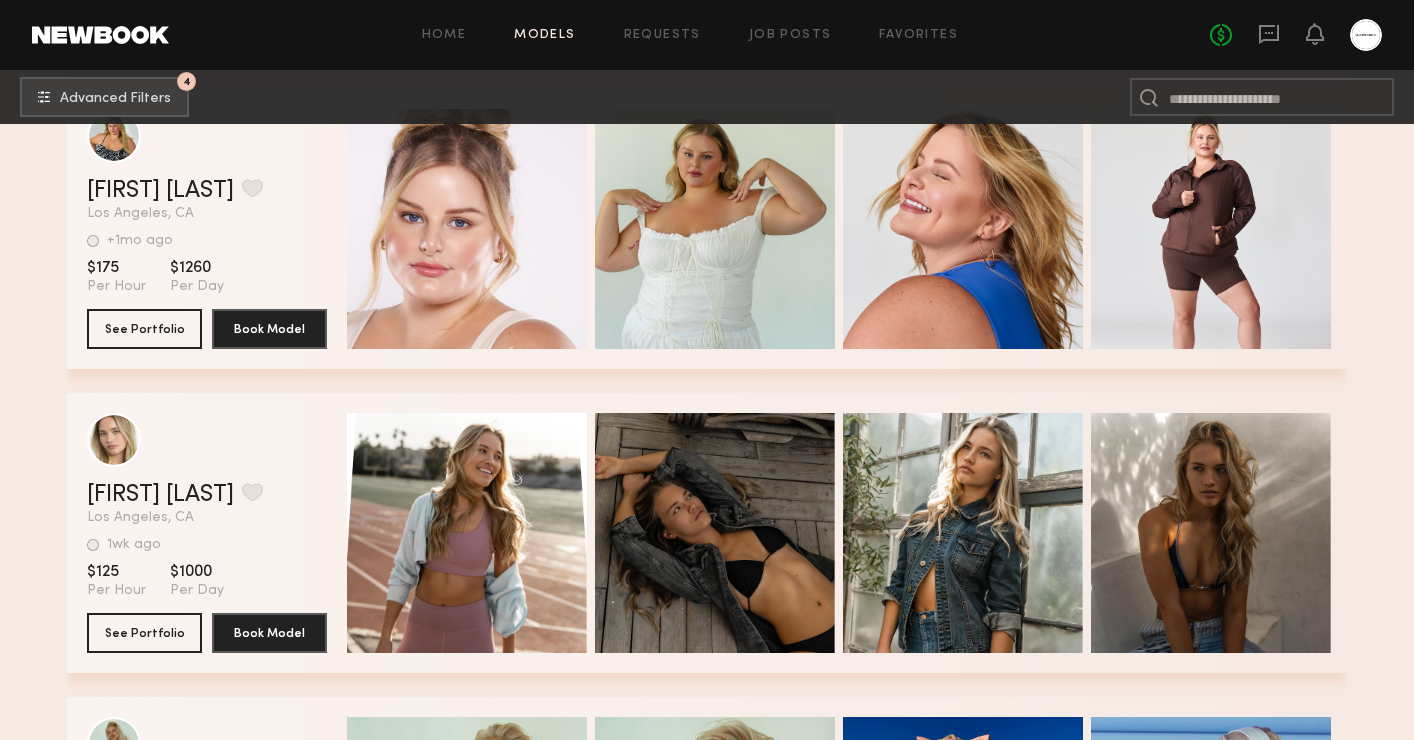 scroll, scrollTop: 65162, scrollLeft: 0, axis: vertical 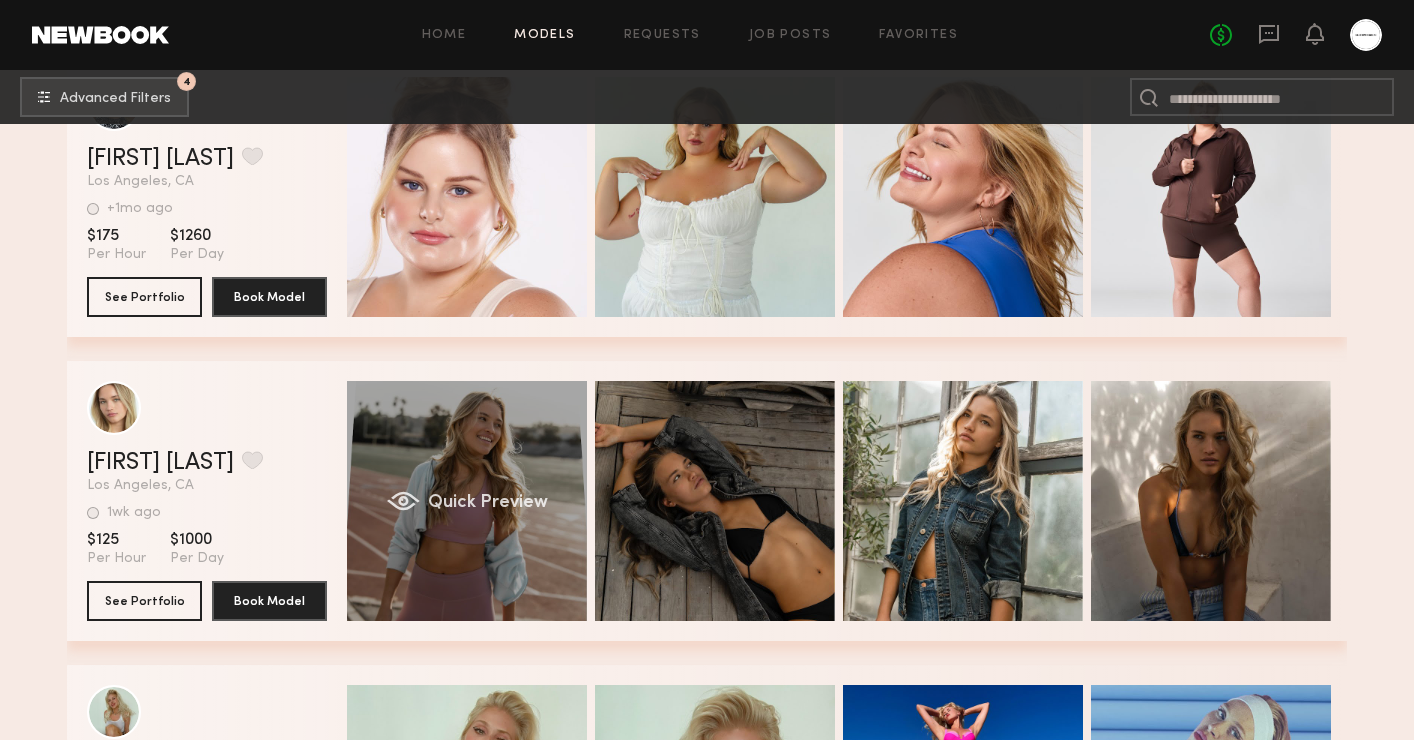click on "Quick Preview" 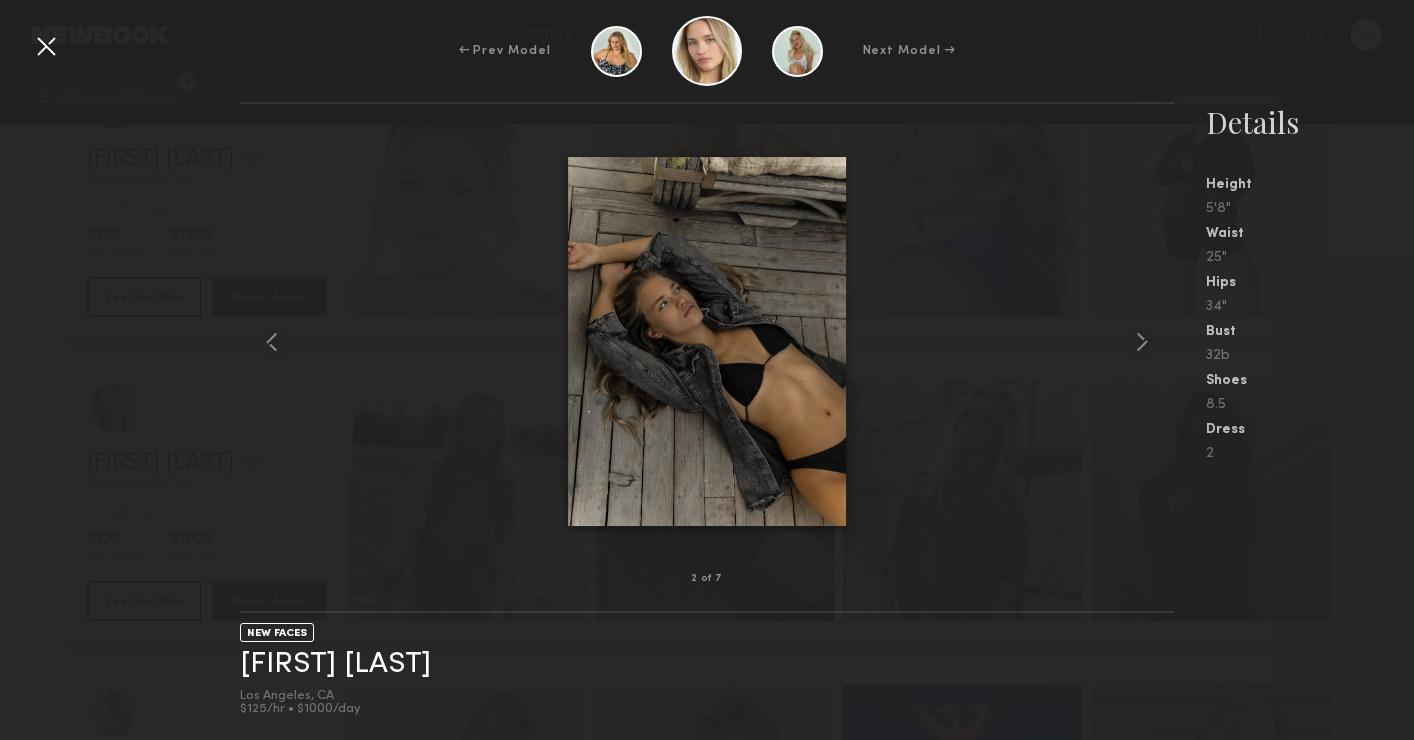 click on "← Prev Model   Next Model →" at bounding box center (707, 51) 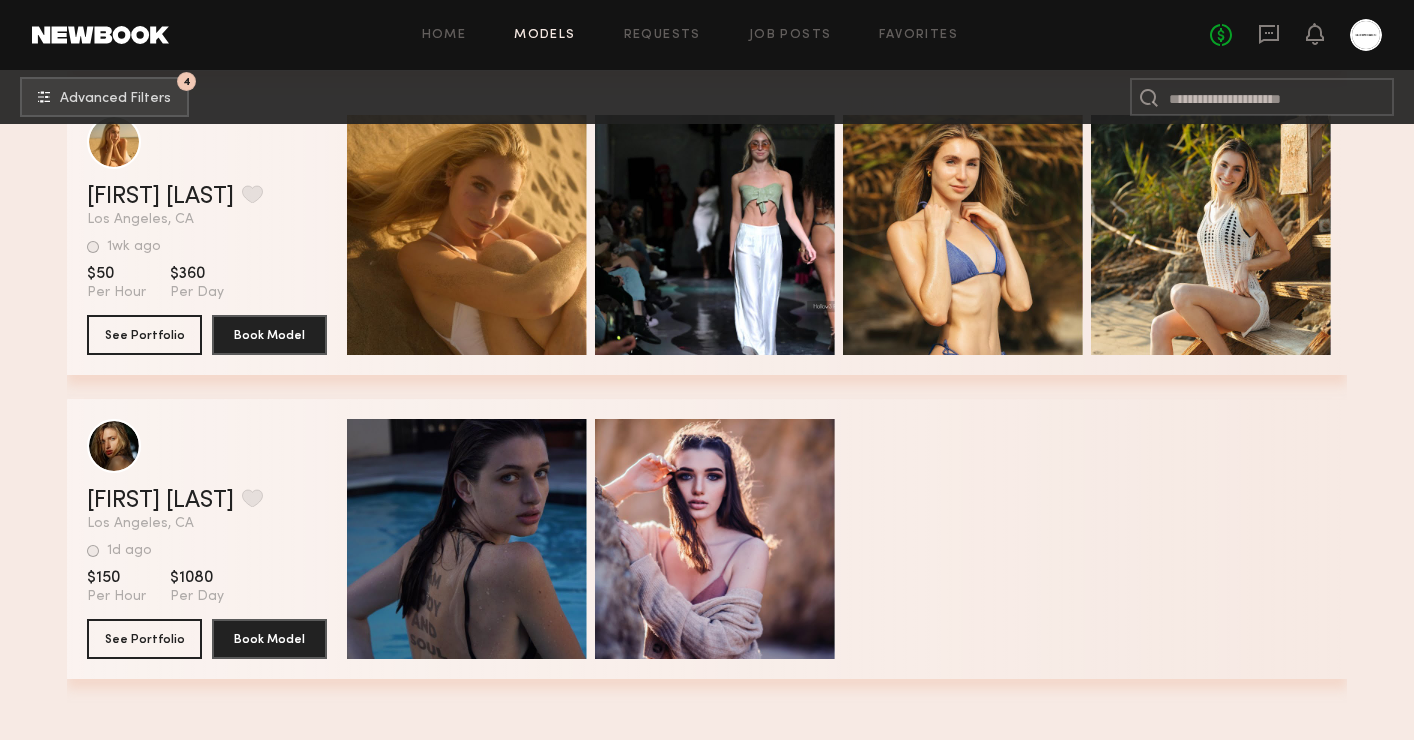 scroll, scrollTop: 85449, scrollLeft: 0, axis: vertical 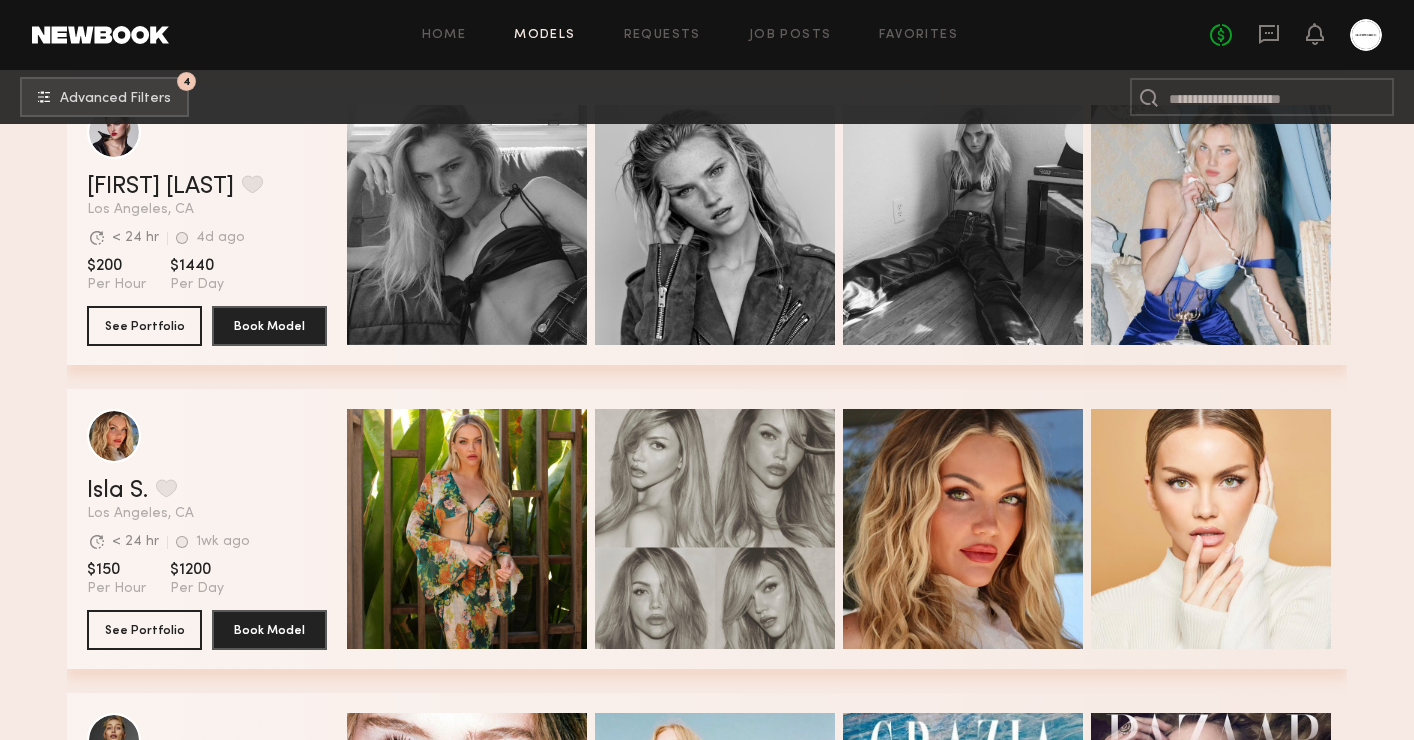 click on "Home Models Requests Job Posts Favorites Sign Out No fees up to $5,000" 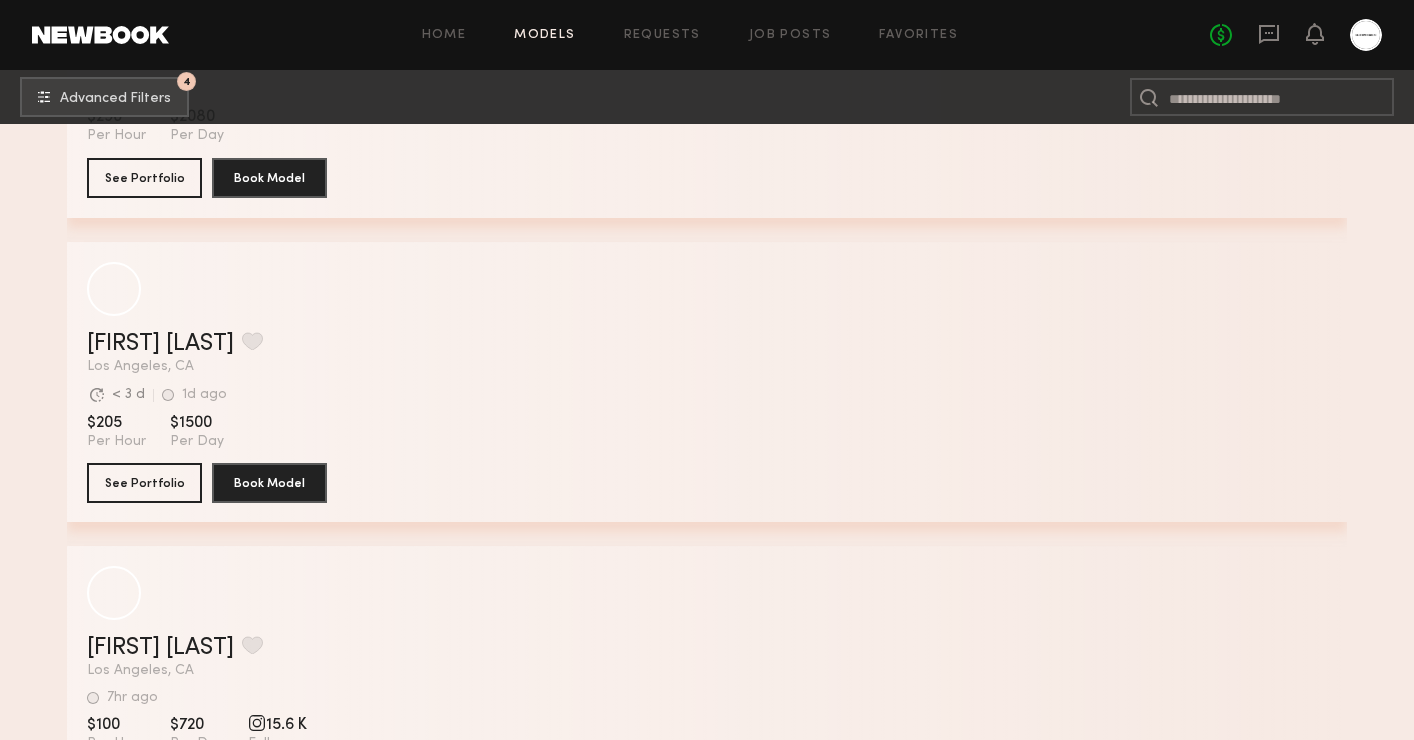 scroll, scrollTop: 17711, scrollLeft: 0, axis: vertical 